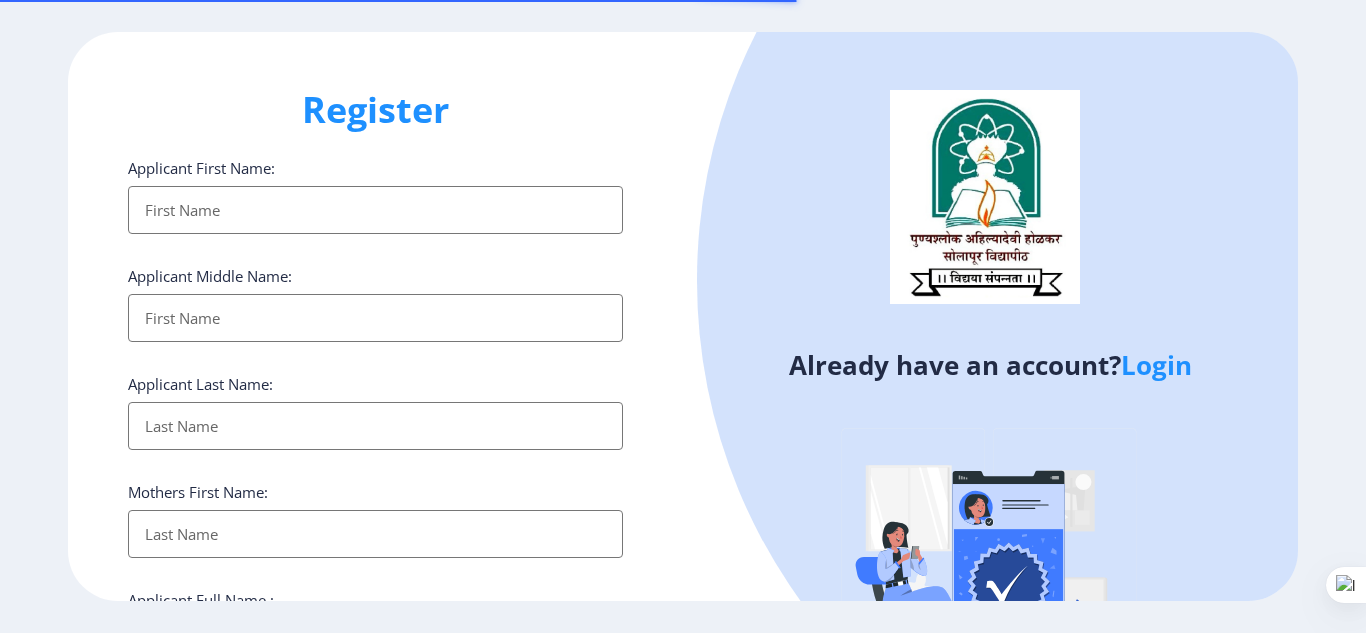 select 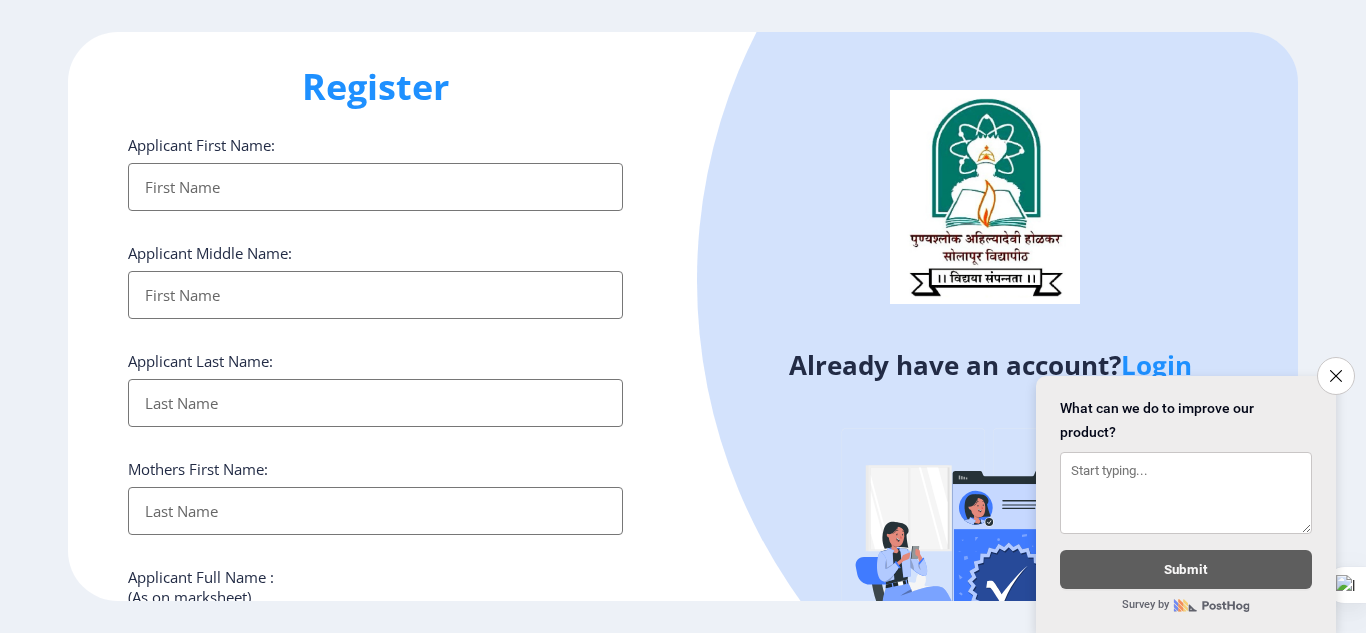 scroll, scrollTop: 0, scrollLeft: 0, axis: both 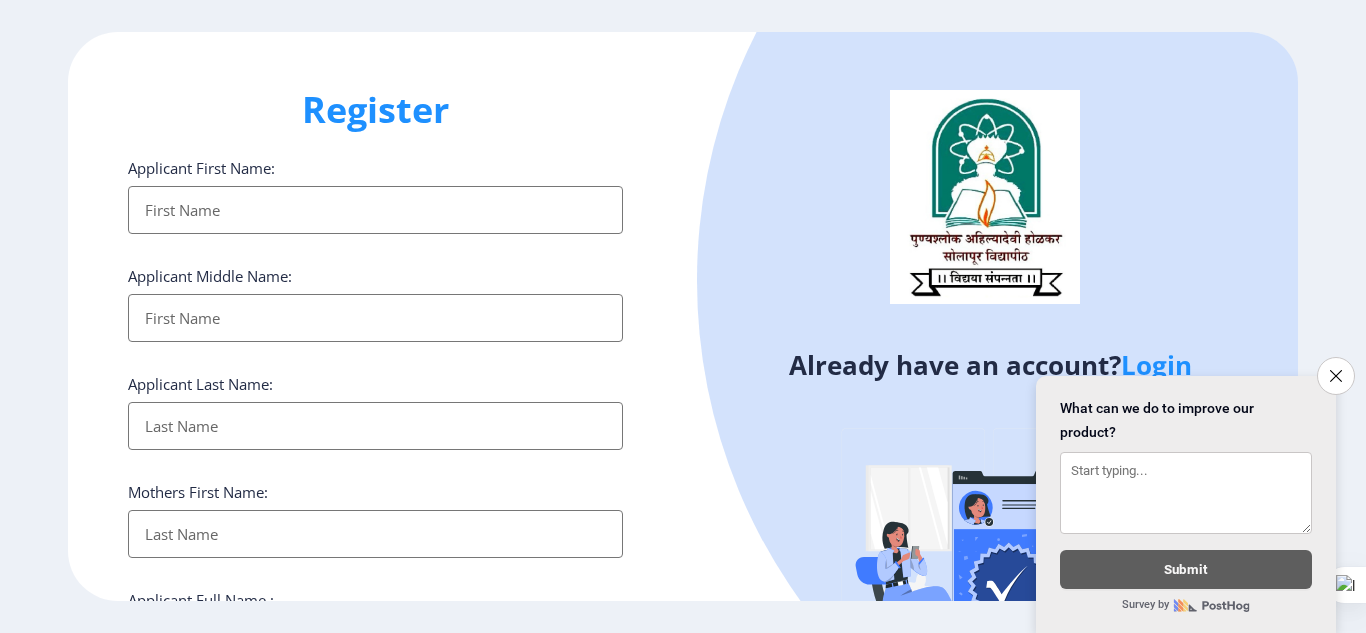 click on "Applicant First Name:" at bounding box center [375, 210] 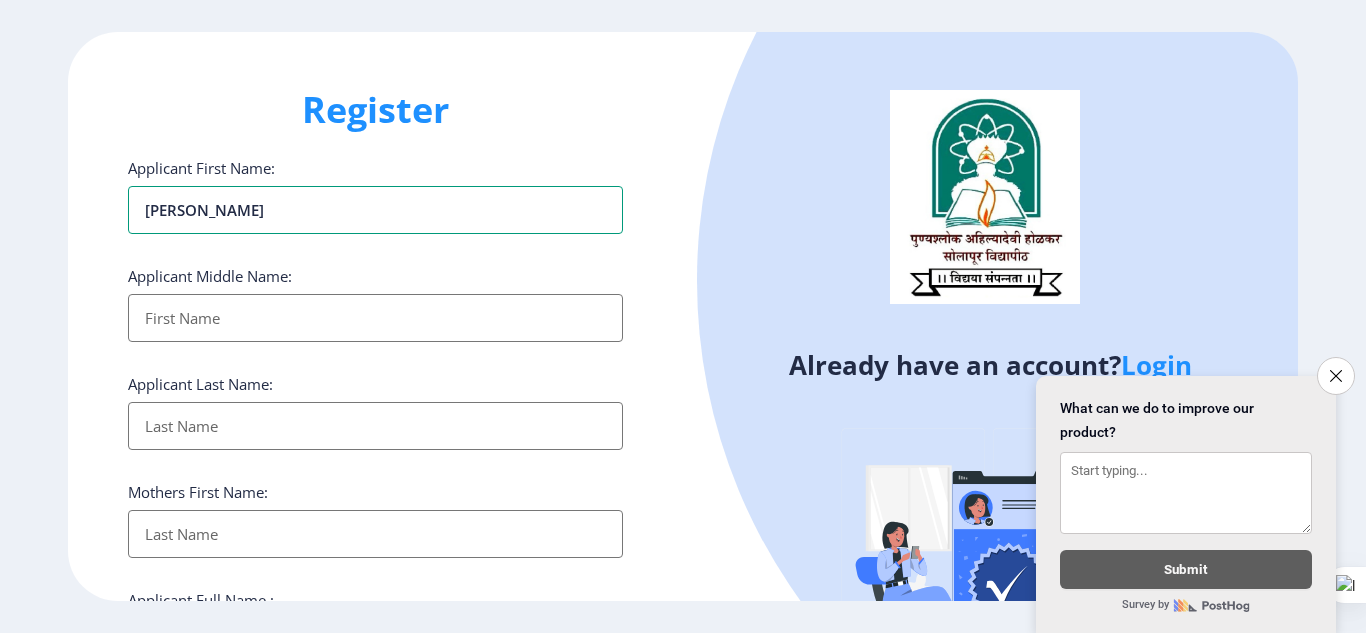 type on "[PERSON_NAME]" 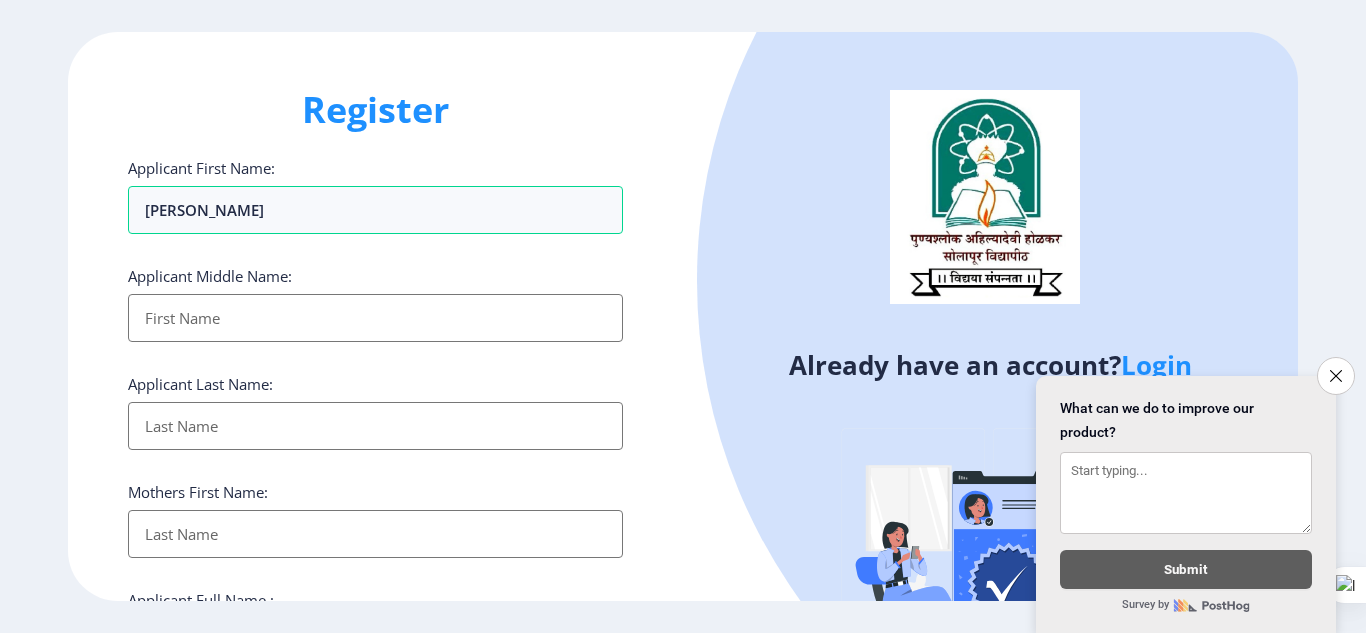 click on "Applicant First Name:" at bounding box center [375, 318] 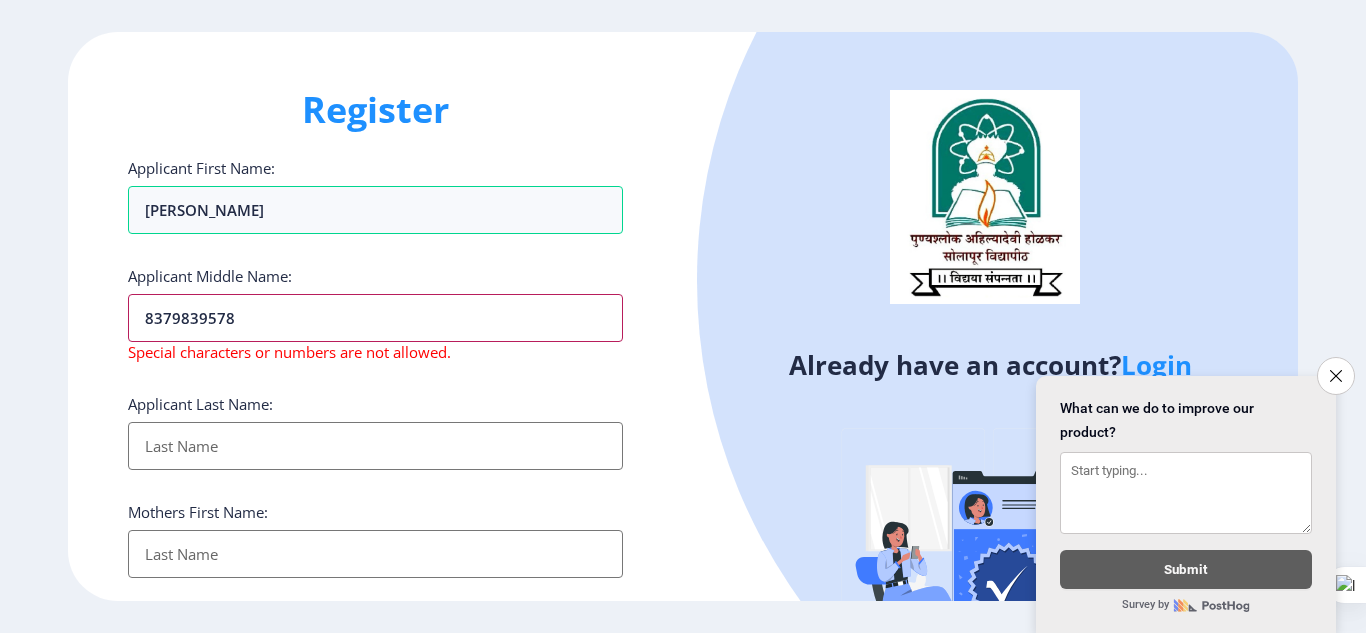 type on "8379839578" 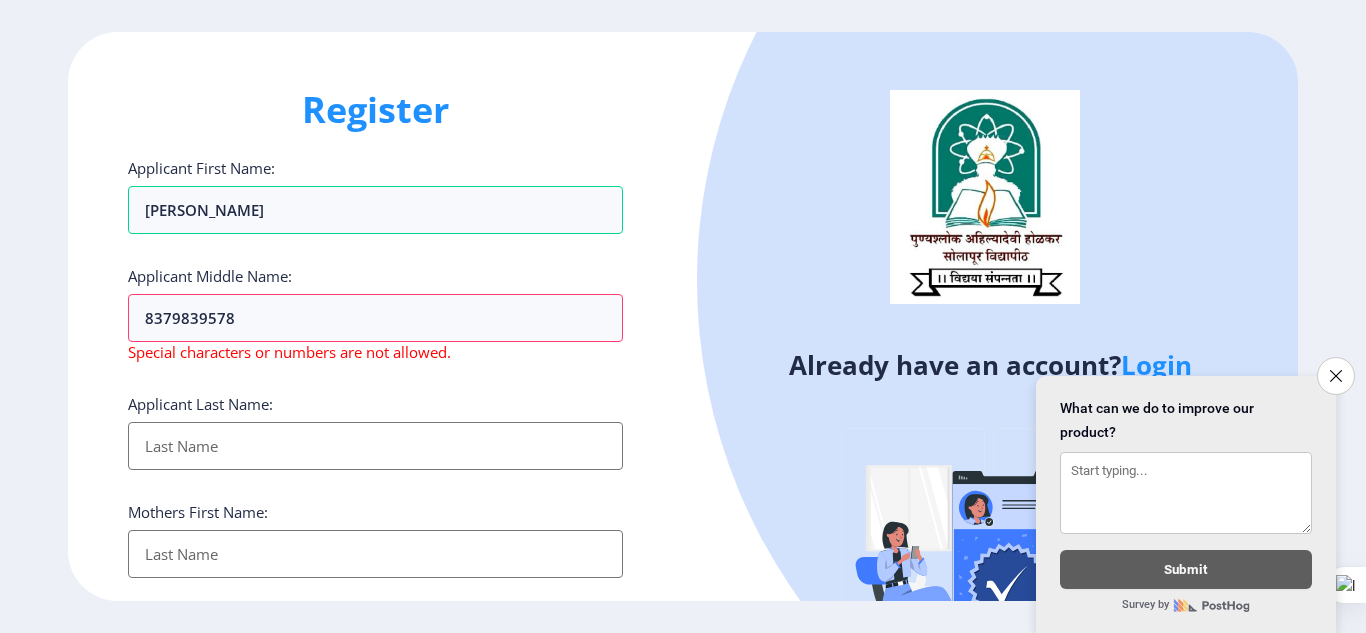 click on "Applicant First Name:" at bounding box center [375, 446] 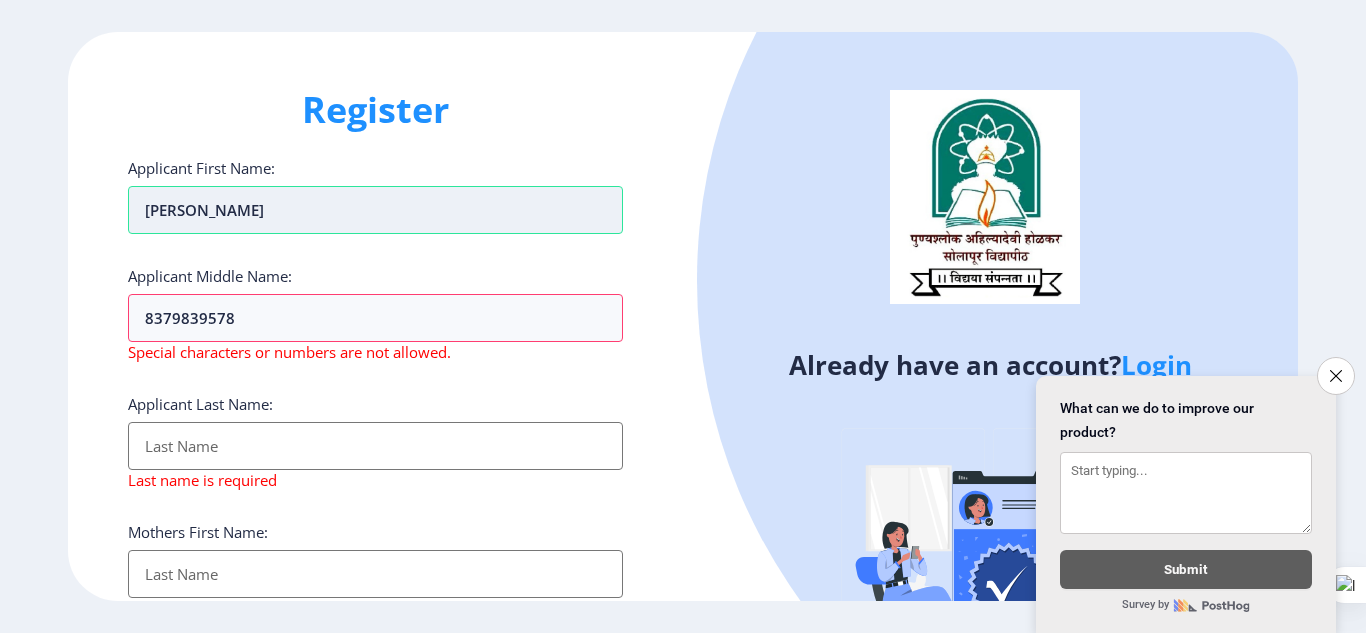 drag, startPoint x: 403, startPoint y: 202, endPoint x: 226, endPoint y: 211, distance: 177.22867 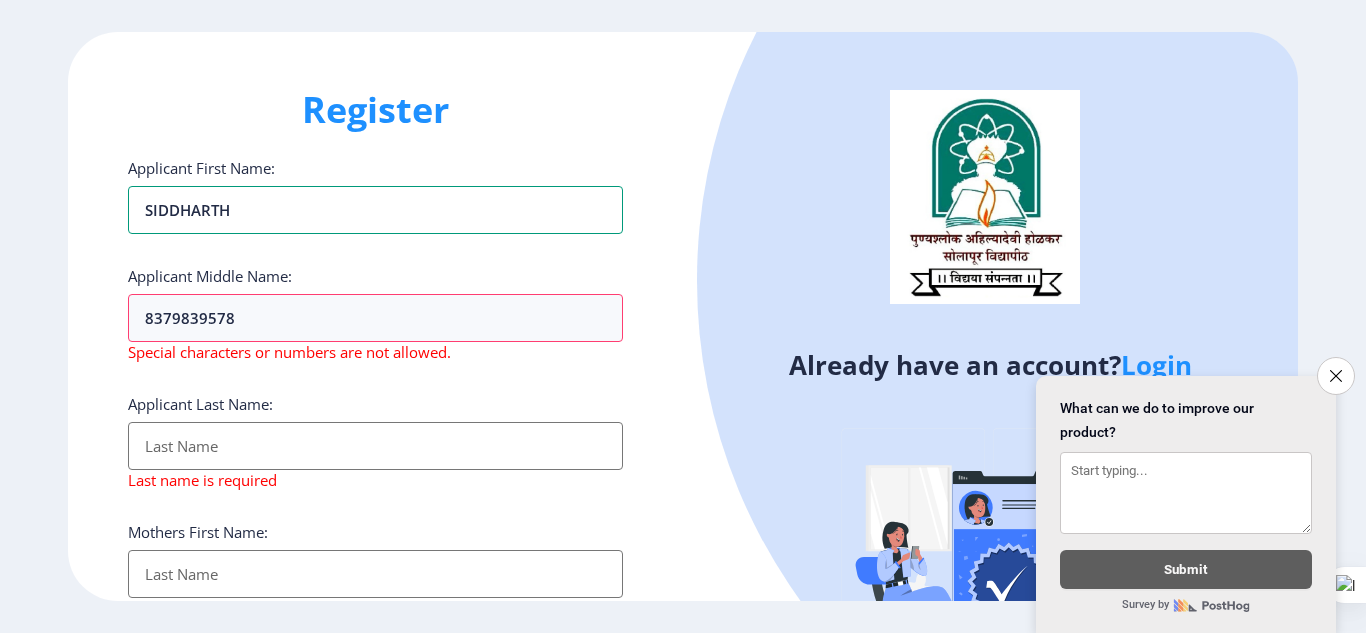 type on "SIDDHARTH" 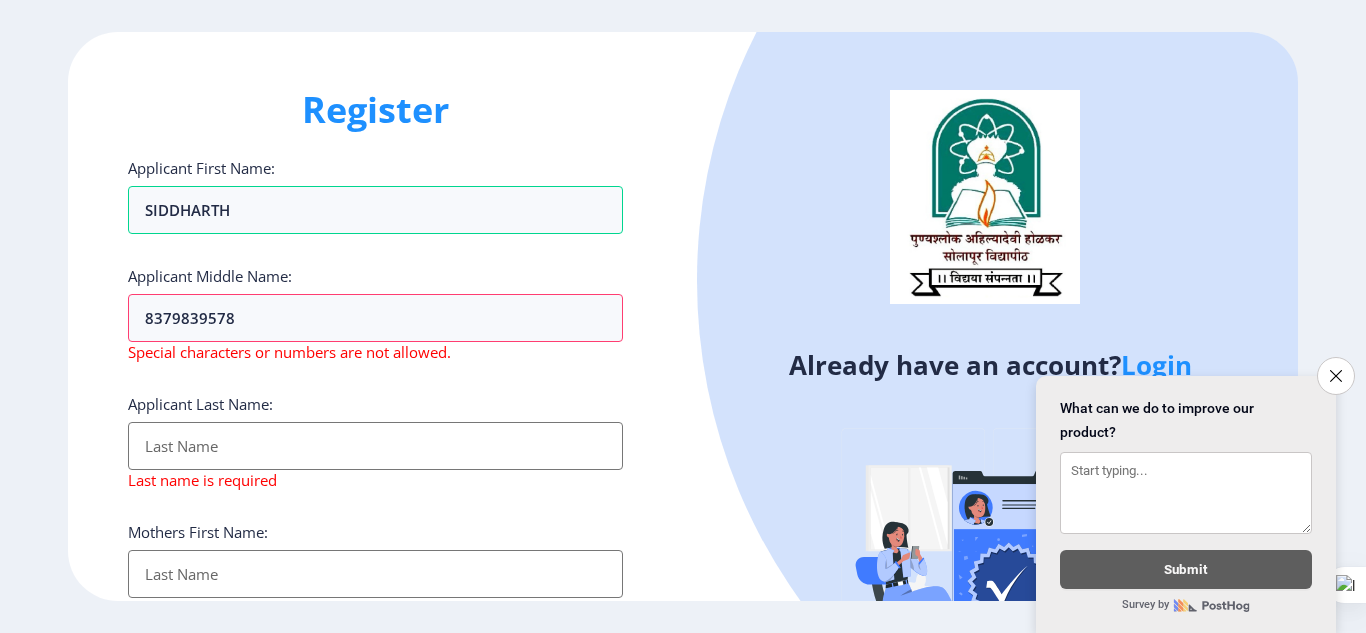 click on "Applicant First Name:" at bounding box center (375, 446) 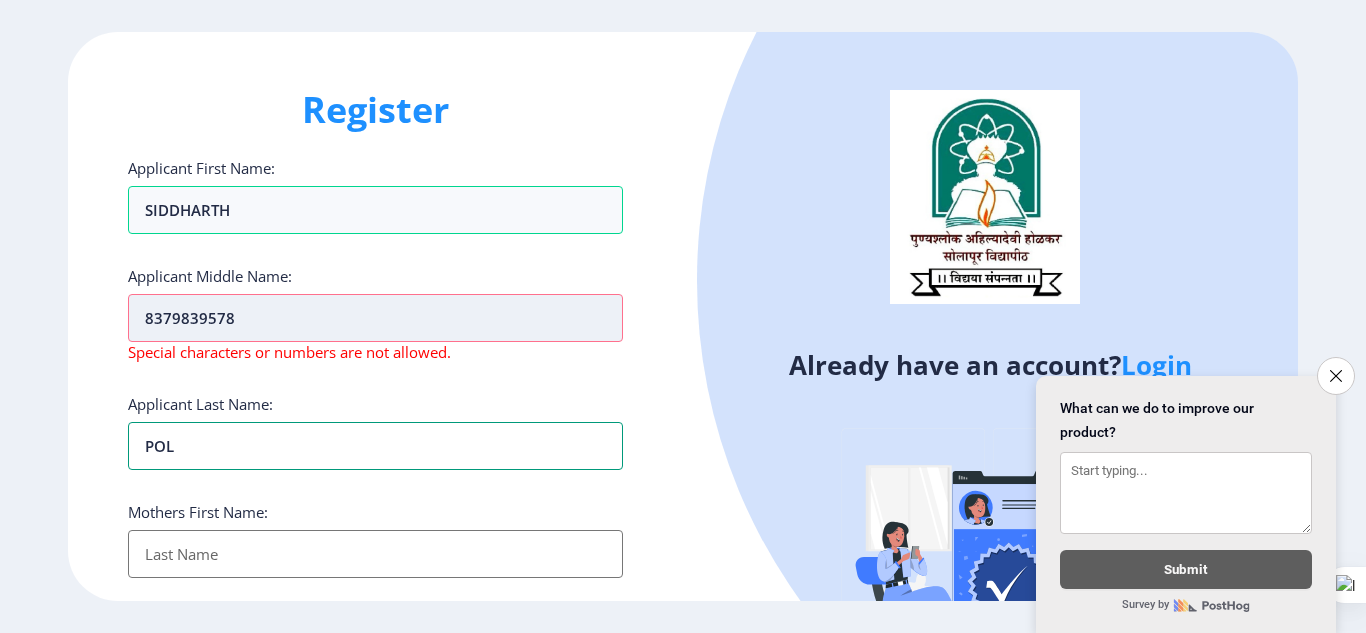 type on "POL" 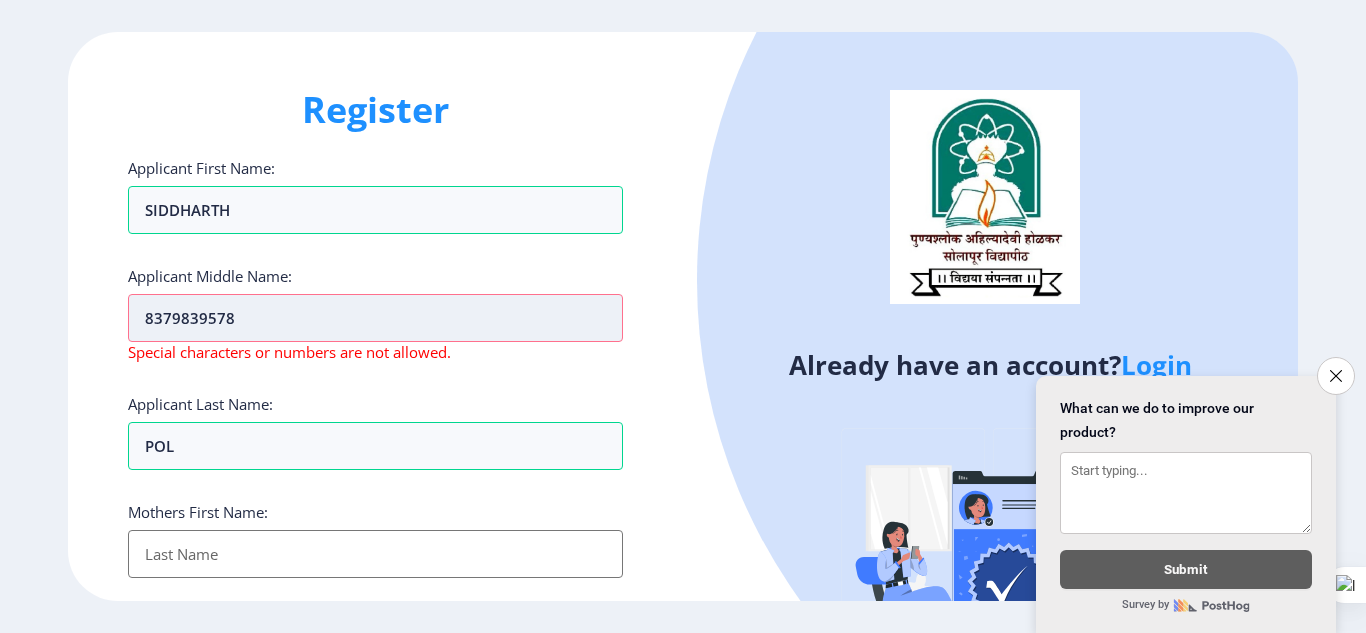 click on "8379839578" at bounding box center (375, 318) 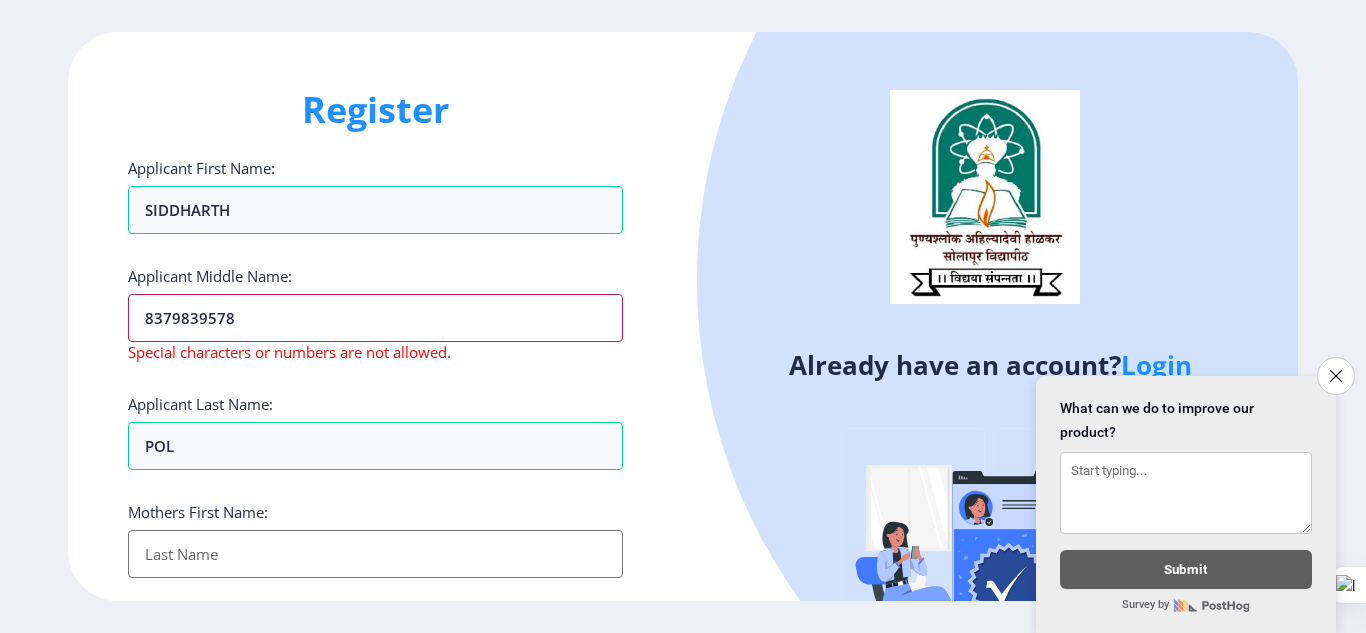 drag, startPoint x: 254, startPoint y: 306, endPoint x: 0, endPoint y: 324, distance: 254.637 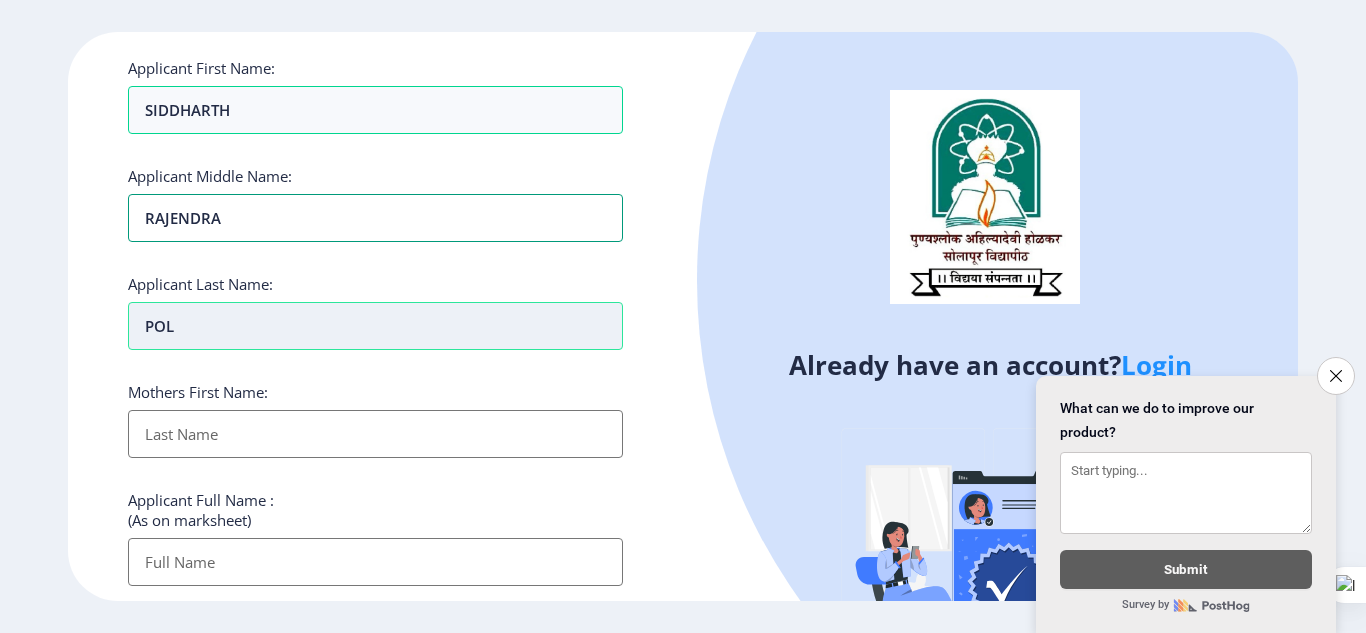 scroll, scrollTop: 200, scrollLeft: 0, axis: vertical 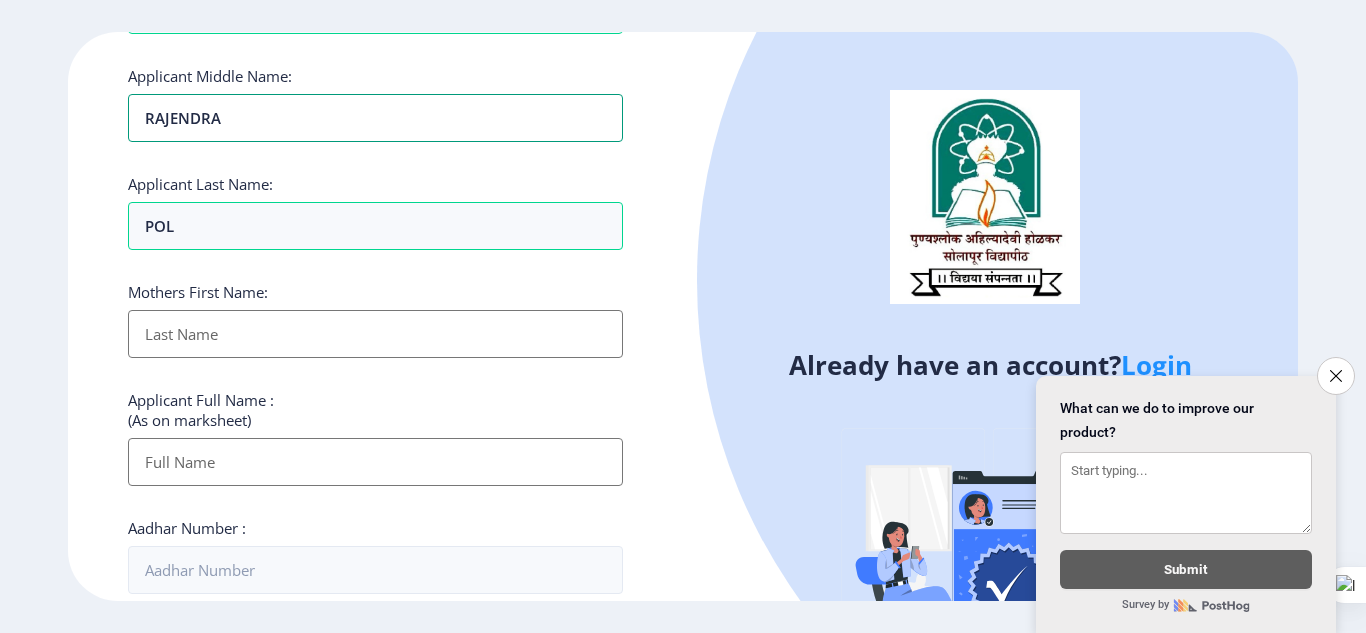 type on "RAJENDRA" 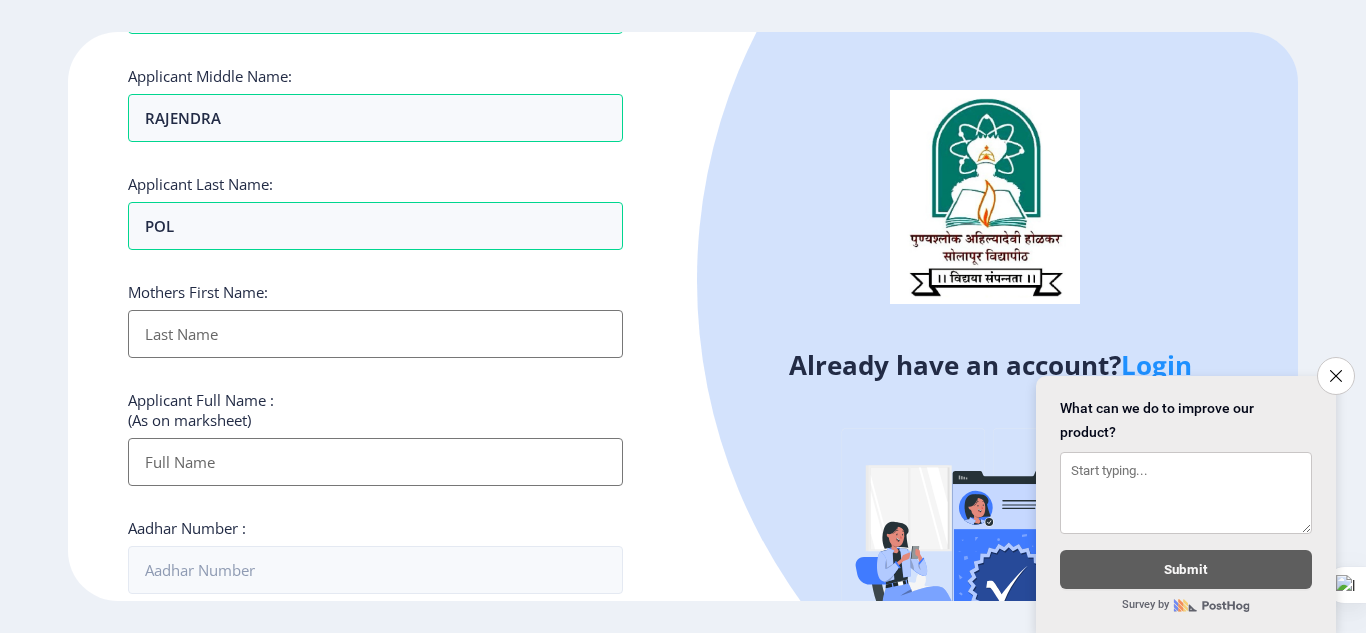 click on "Applicant First Name:" at bounding box center [375, 334] 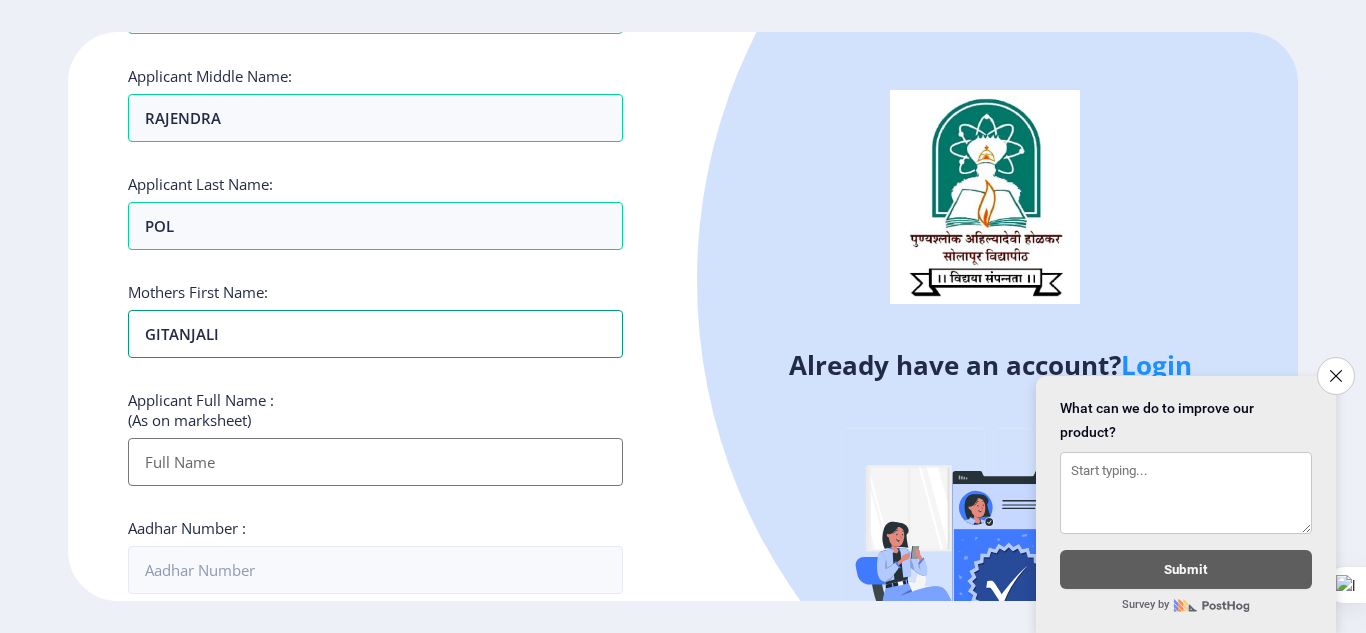 type on "GITANJALI" 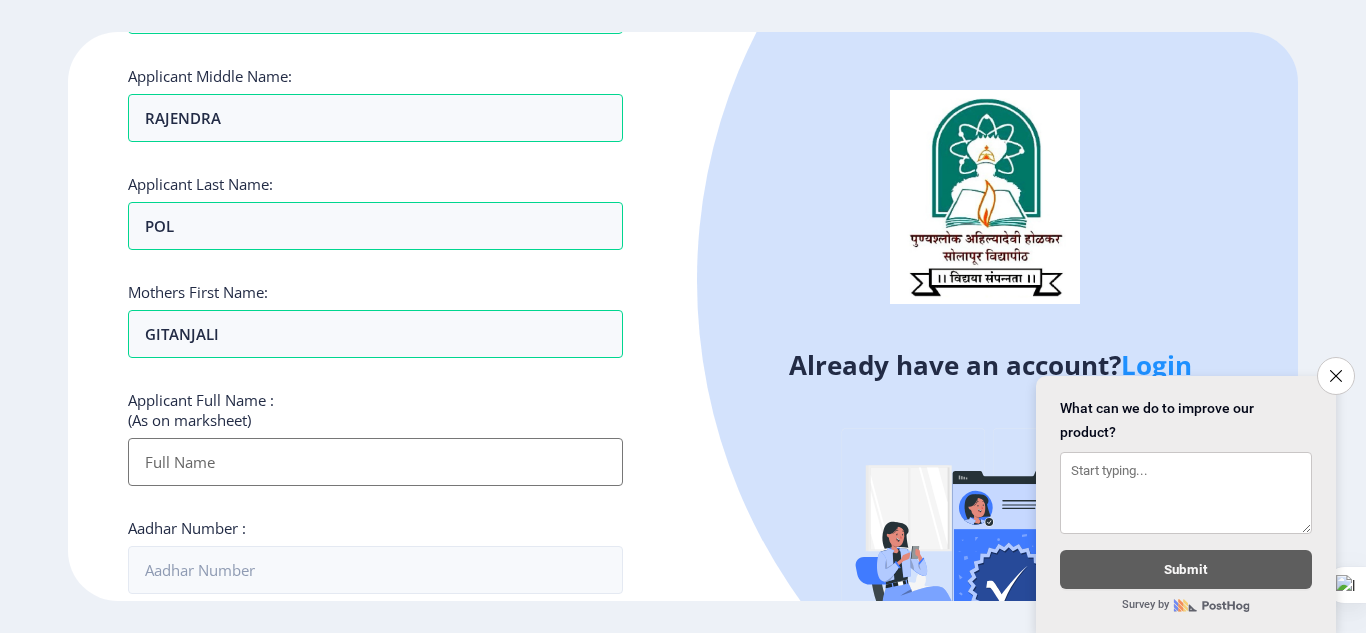 click on "Applicant First Name:" at bounding box center [375, 462] 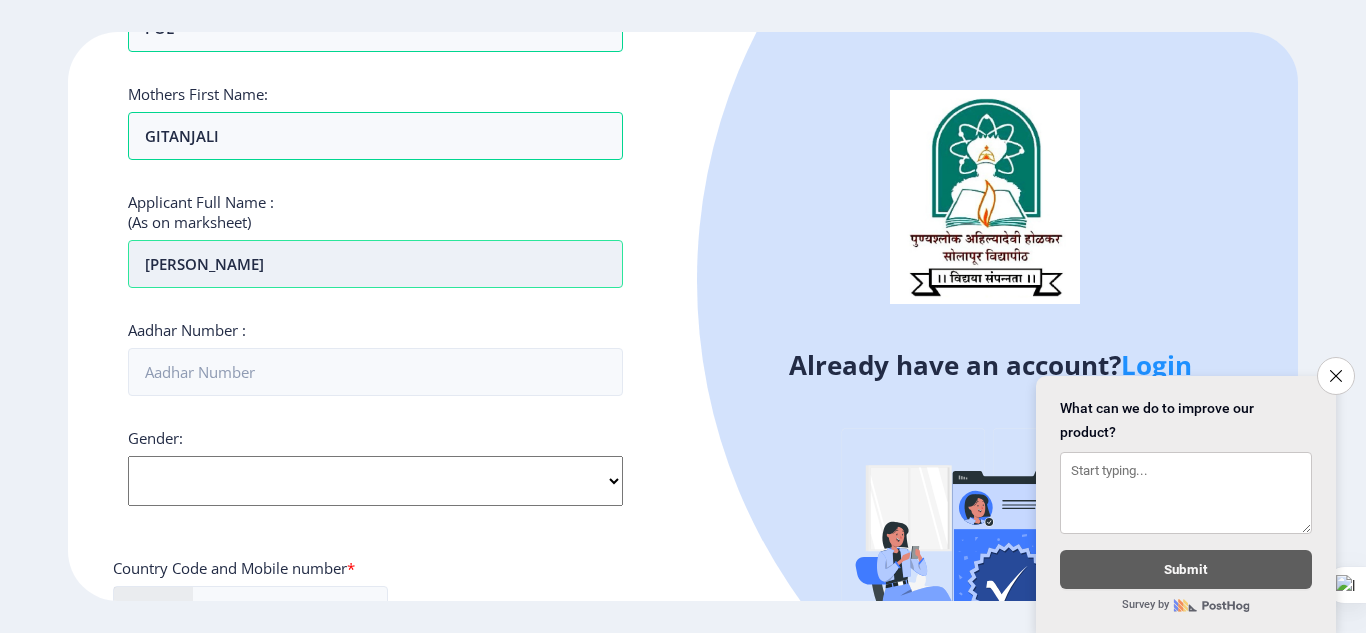scroll, scrollTop: 400, scrollLeft: 0, axis: vertical 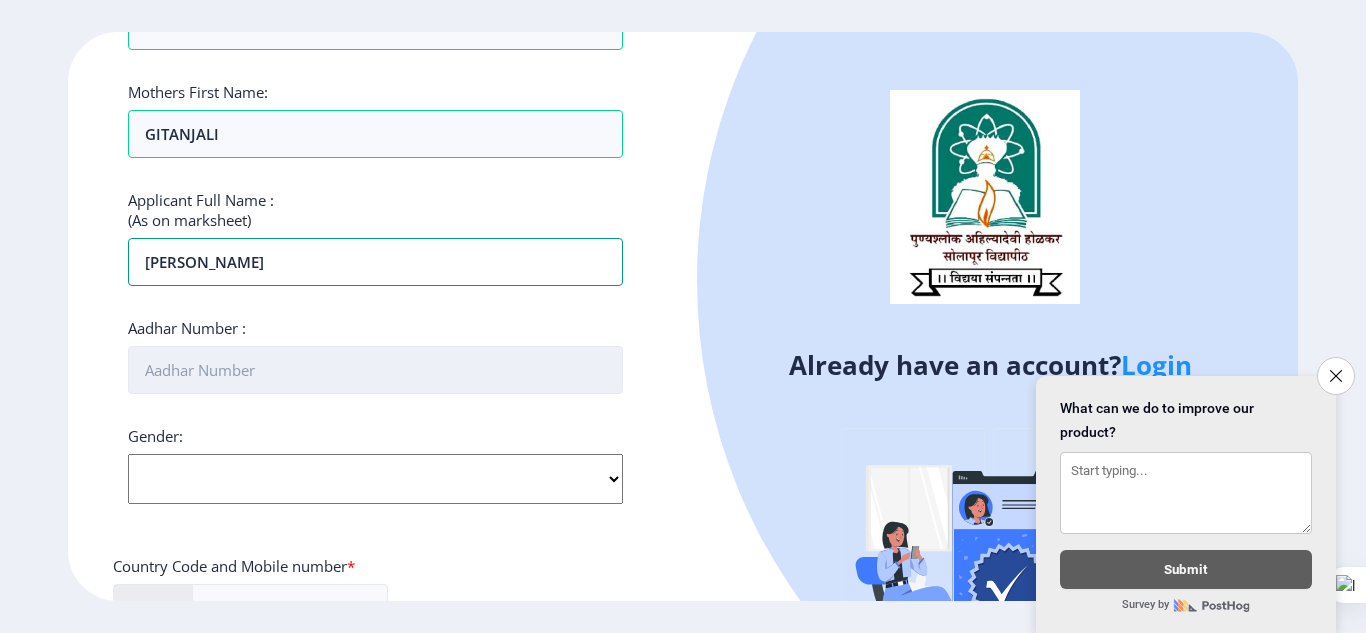 type on "[PERSON_NAME]" 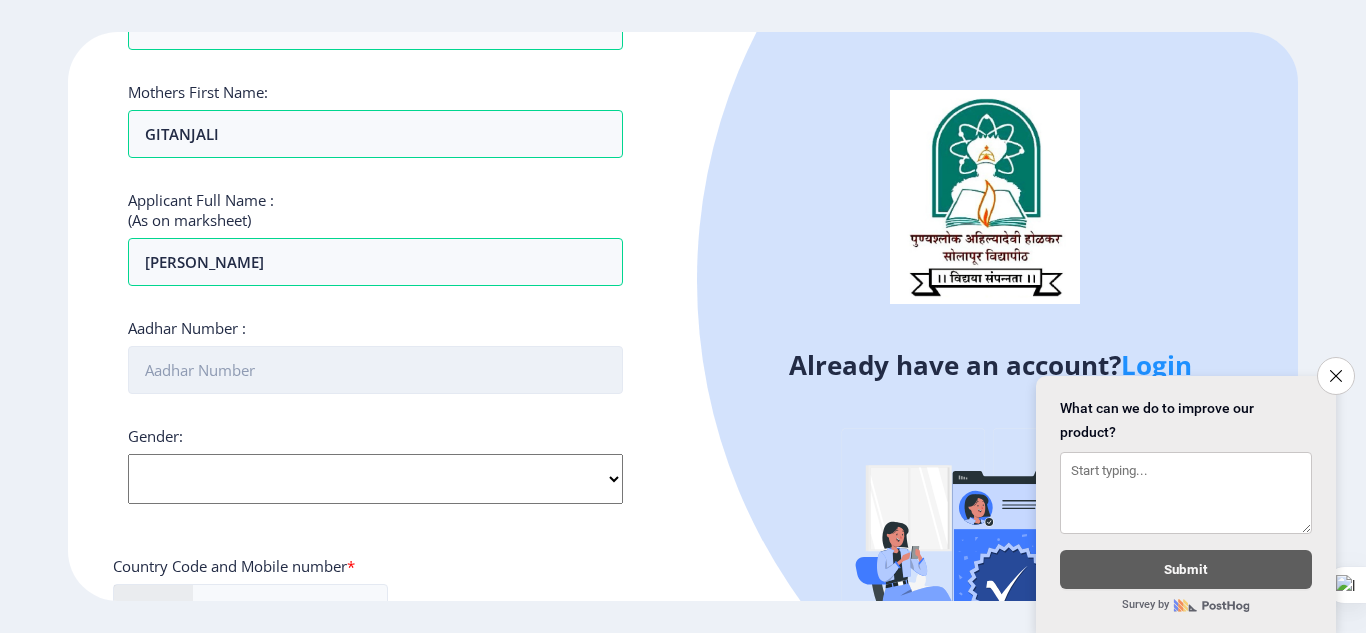 click on "Aadhar Number :" at bounding box center [375, 370] 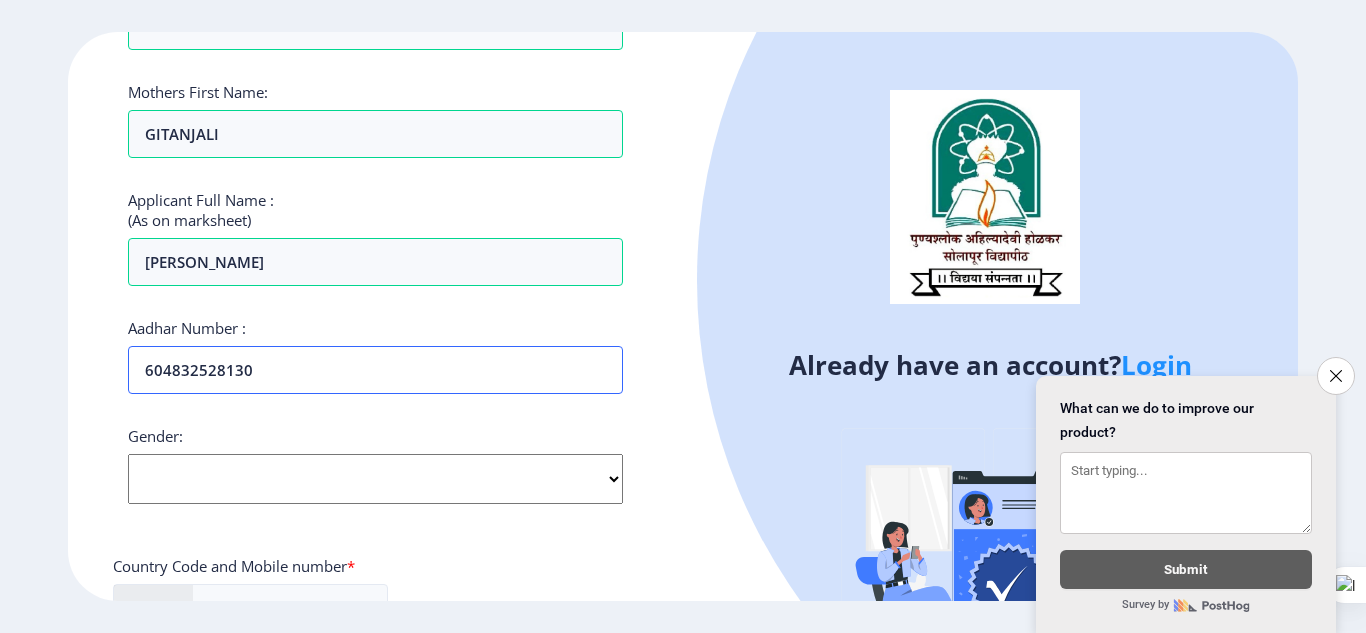 type on "604832528130" 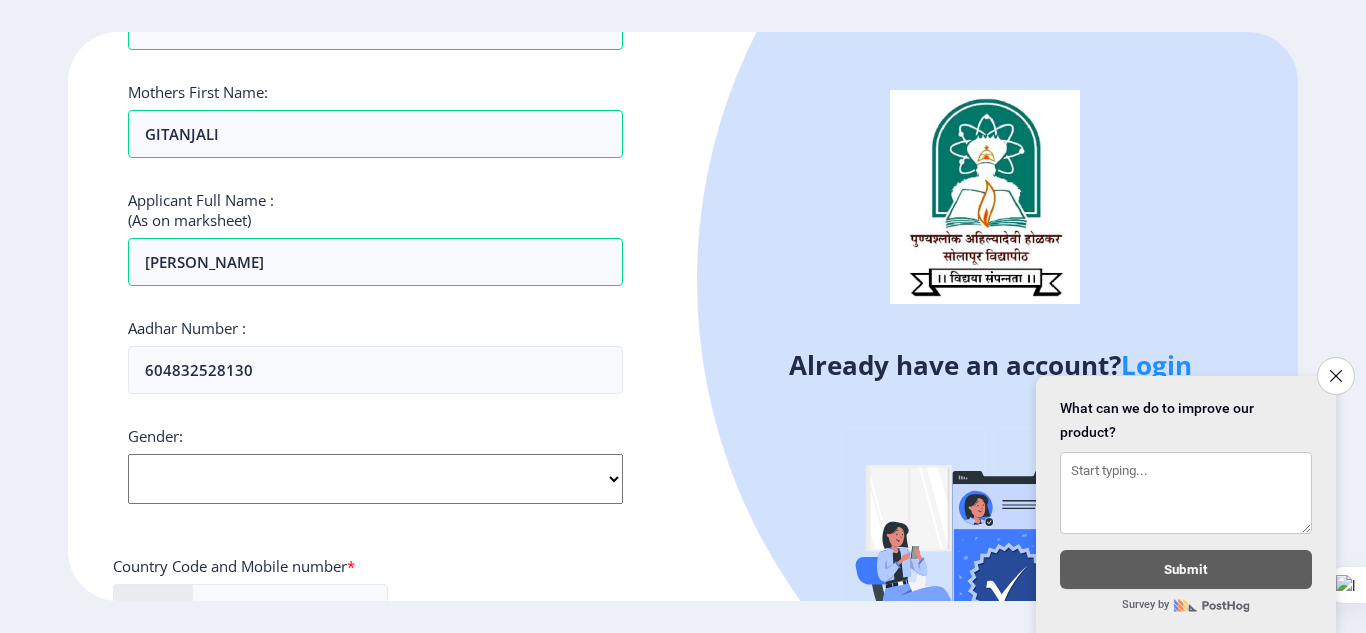 click on "Select Gender [DEMOGRAPHIC_DATA] [DEMOGRAPHIC_DATA] Other" 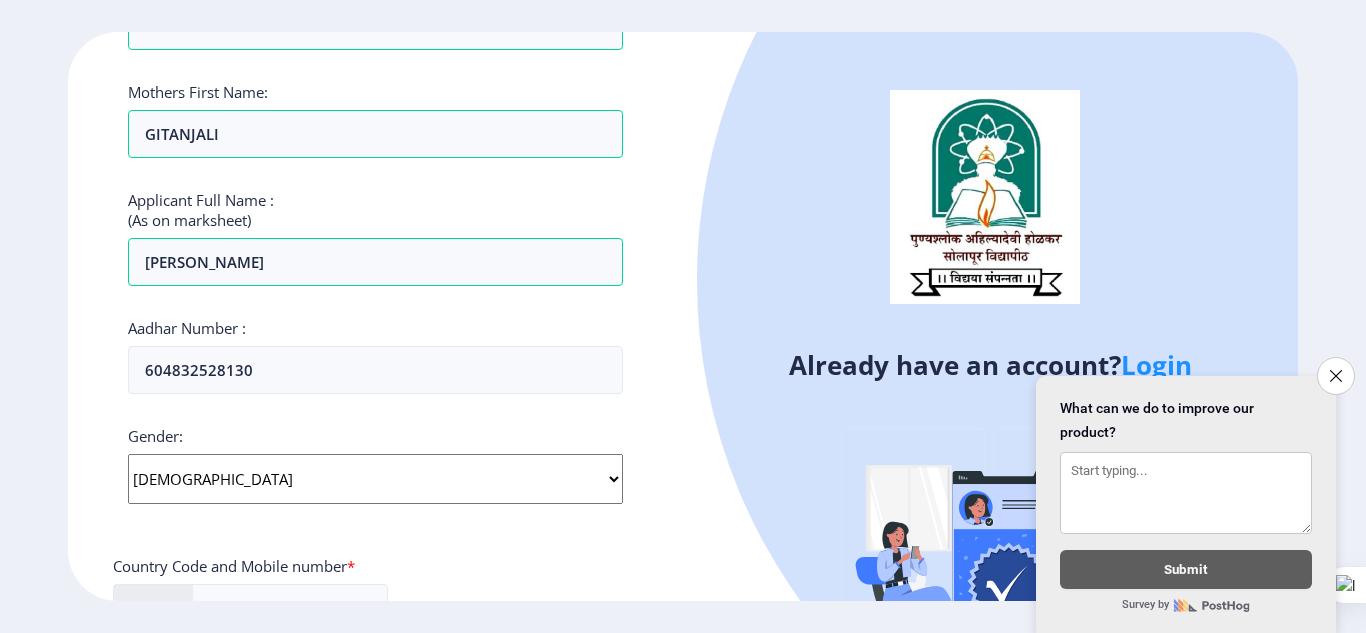 click on "Select Gender [DEMOGRAPHIC_DATA] [DEMOGRAPHIC_DATA] Other" 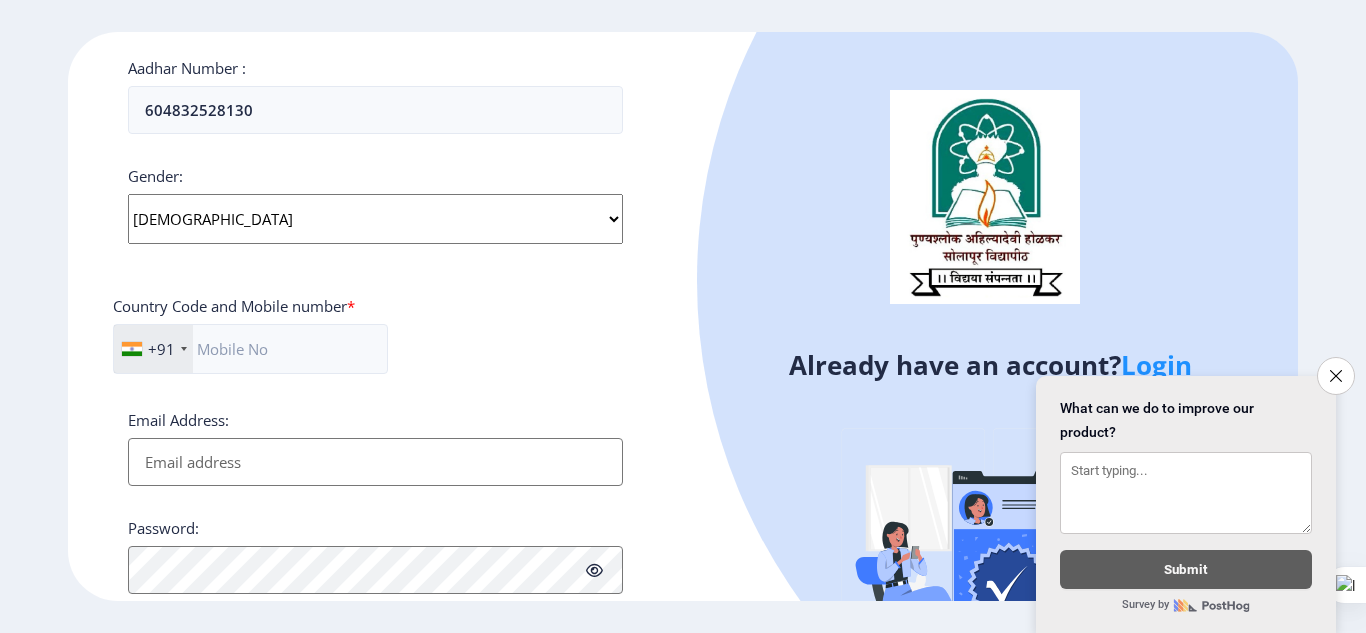 scroll, scrollTop: 700, scrollLeft: 0, axis: vertical 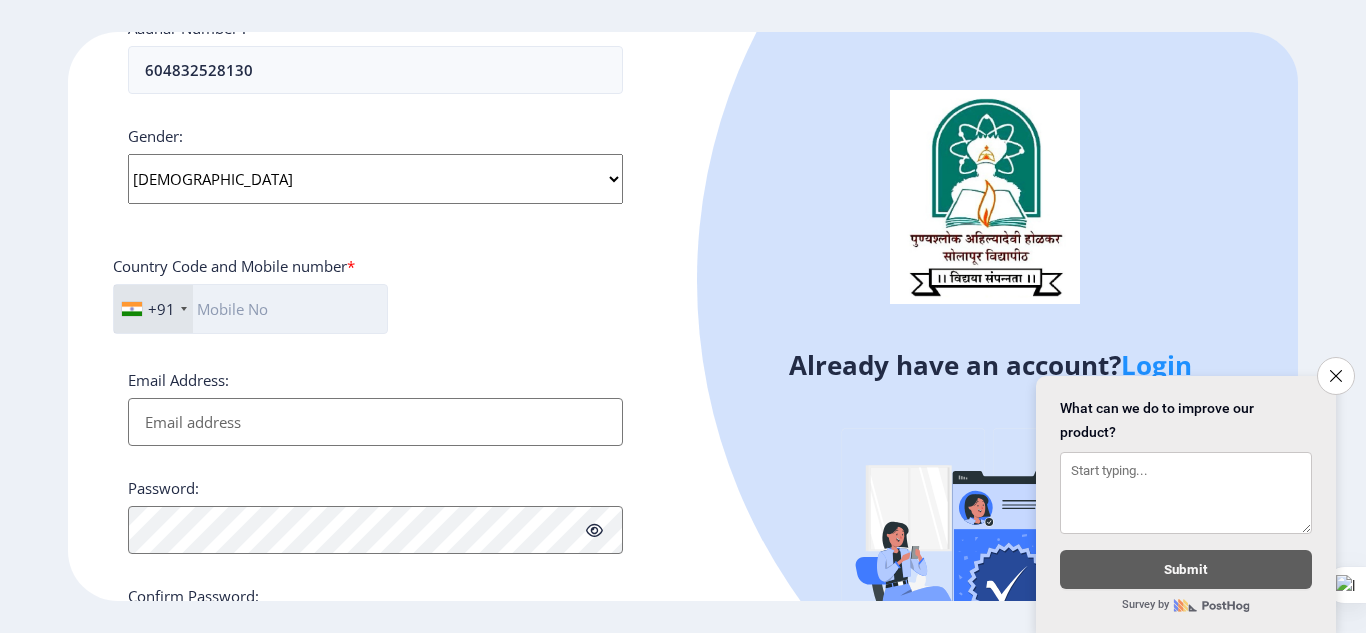 click 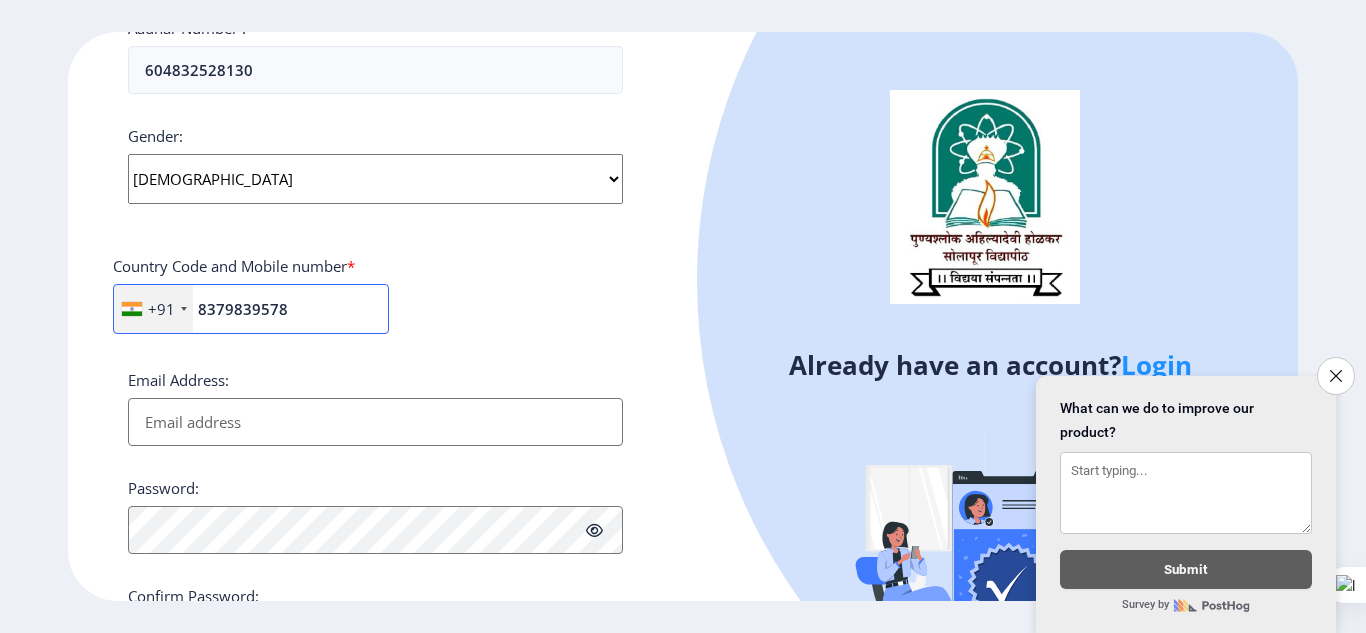 type on "8379839578" 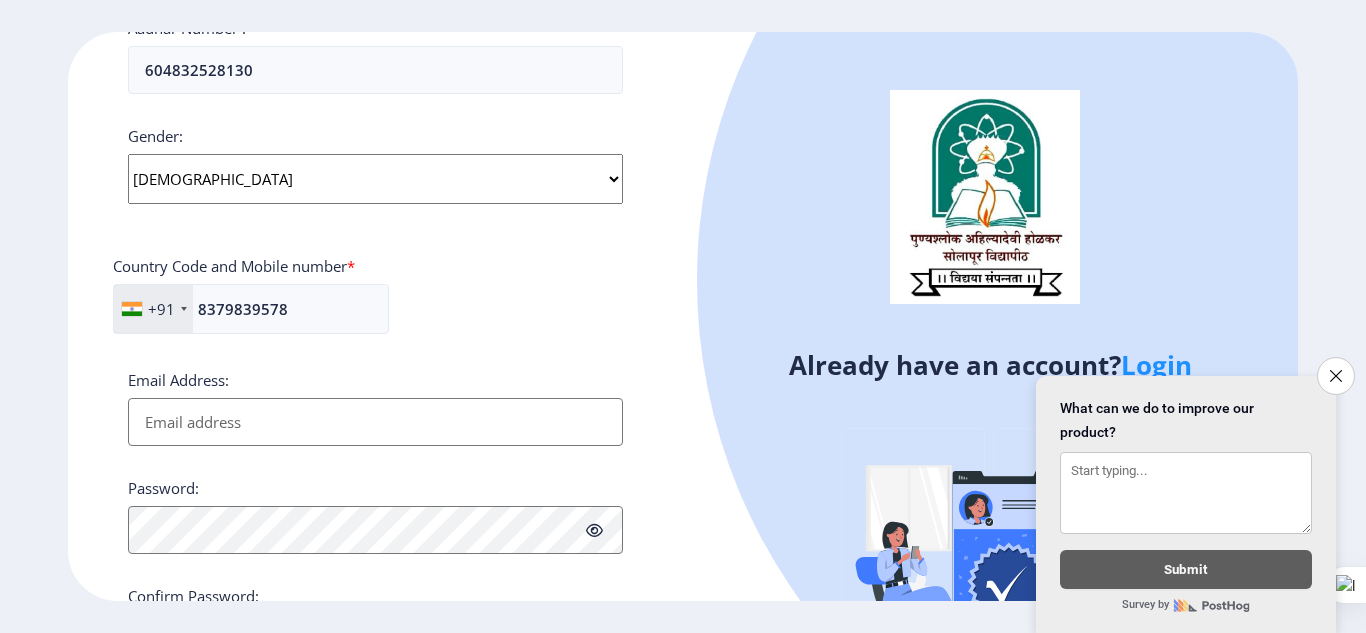 click on "Email Address:" at bounding box center (375, 422) 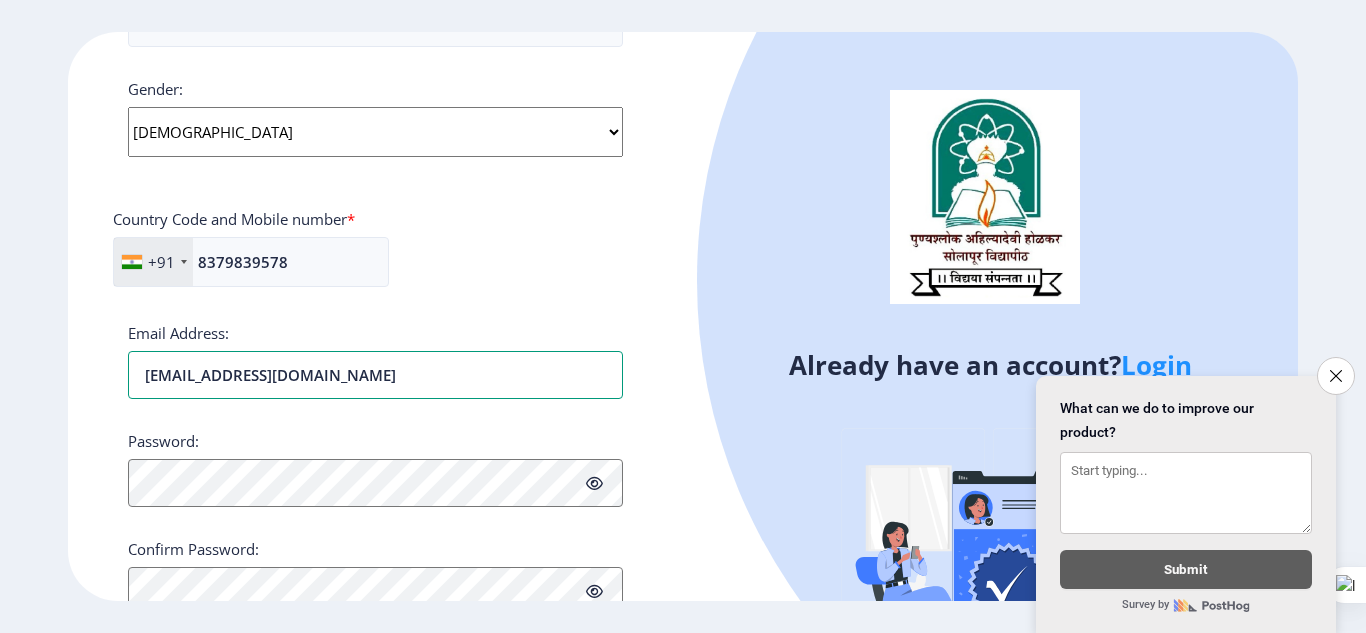 scroll, scrollTop: 822, scrollLeft: 0, axis: vertical 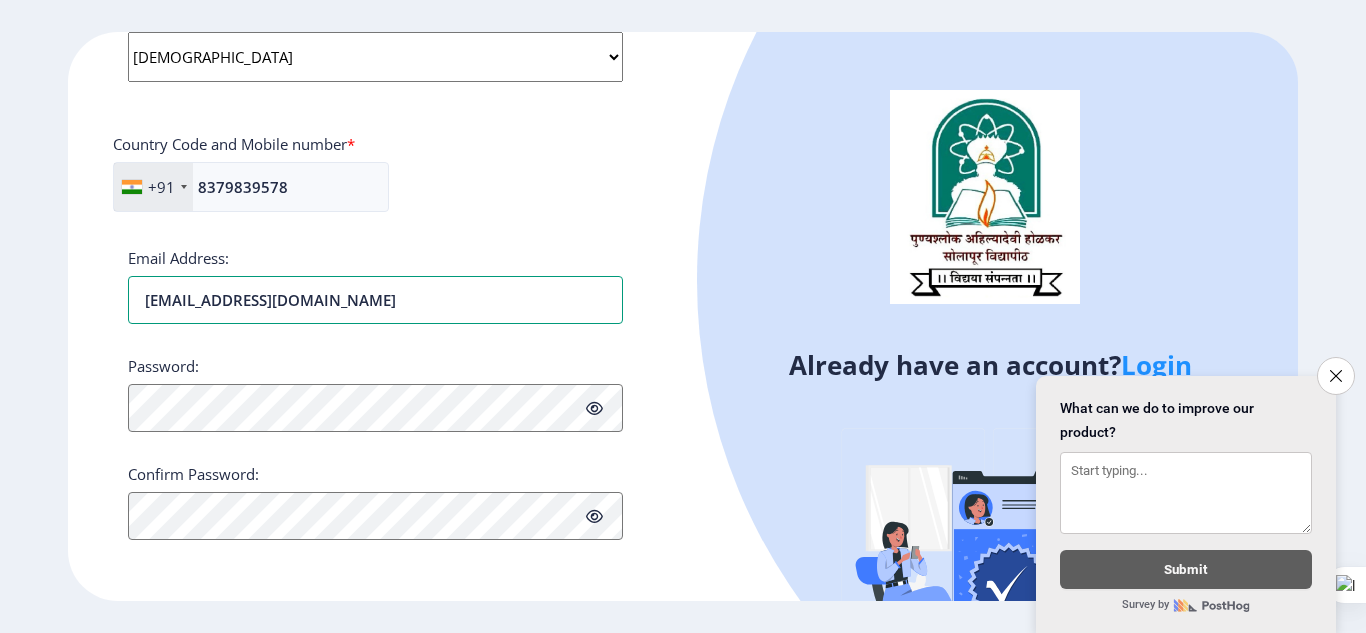 type on "[EMAIL_ADDRESS][DOMAIN_NAME]" 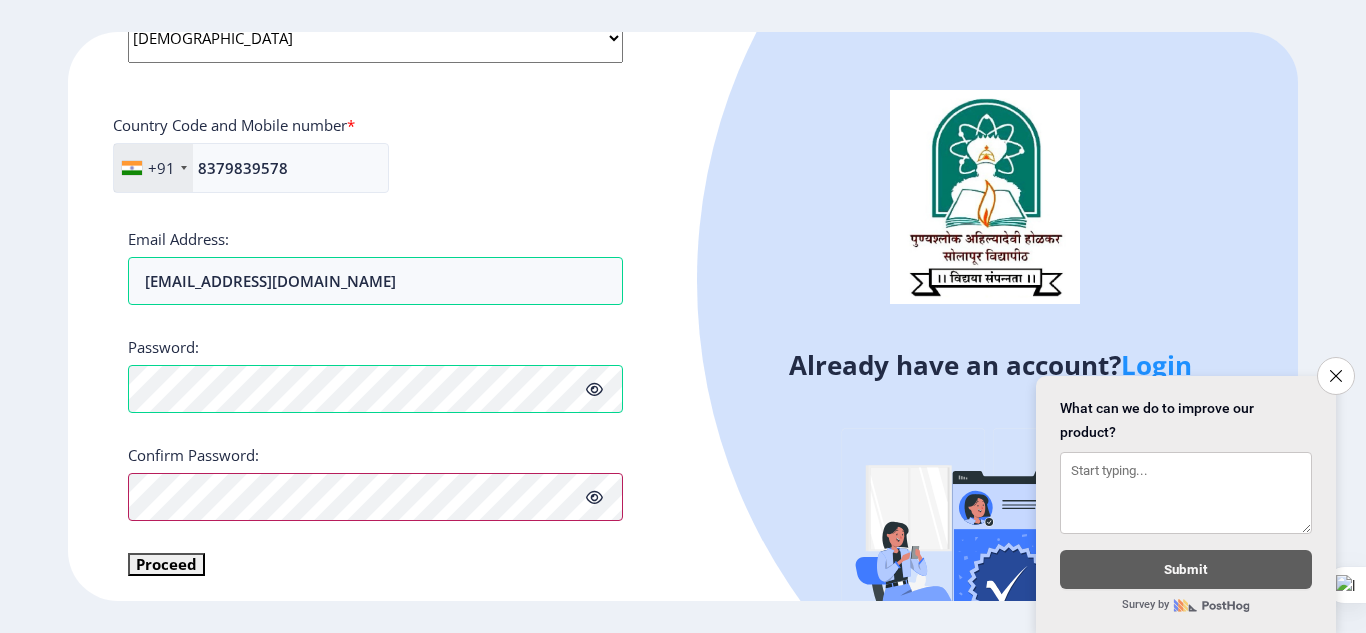 scroll, scrollTop: 846, scrollLeft: 0, axis: vertical 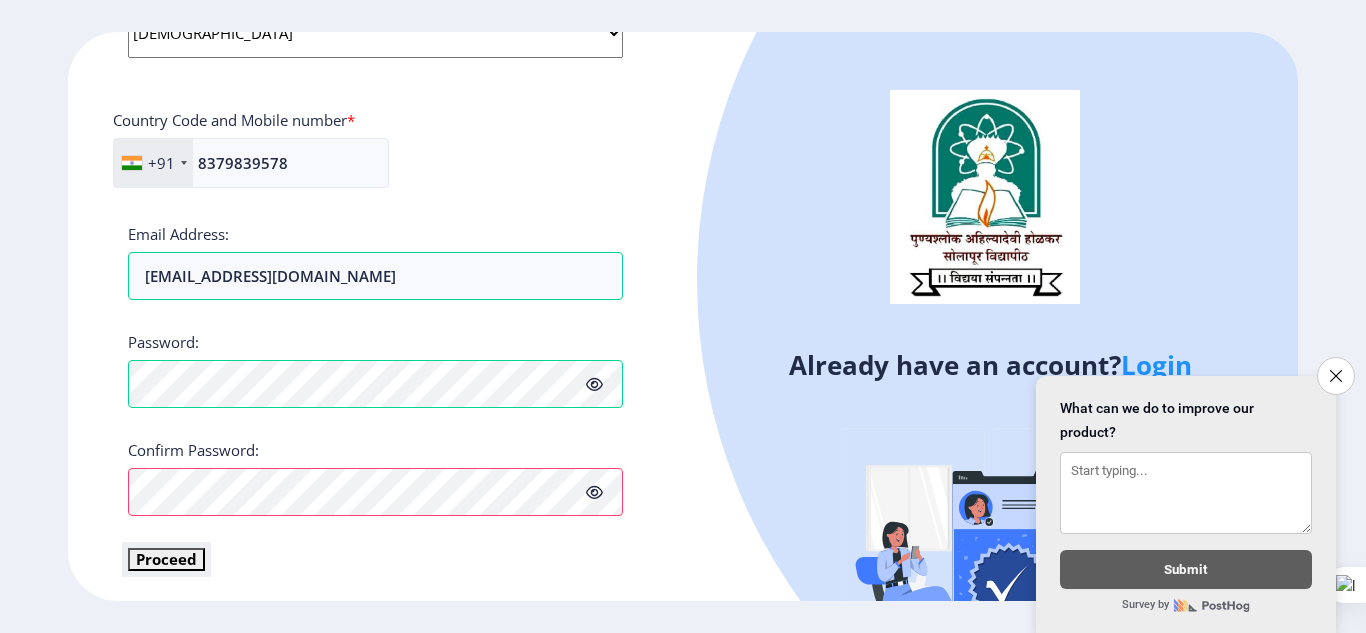 click on "Proceed" 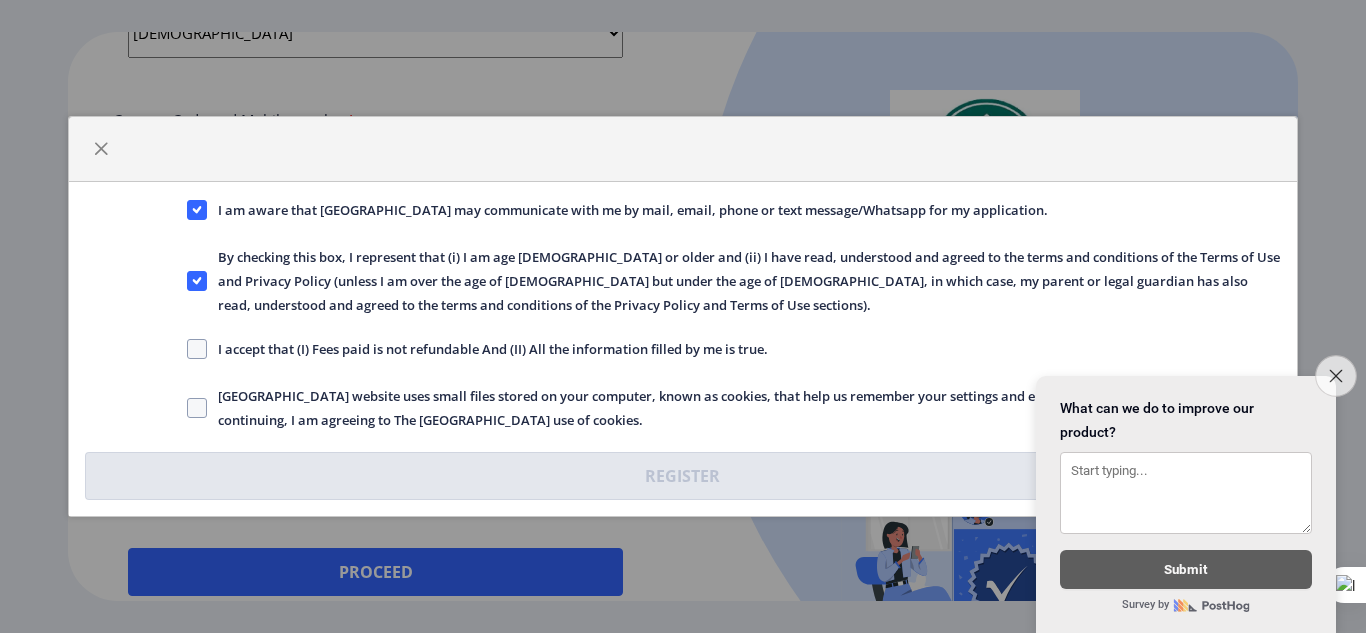 click on "Close survey" 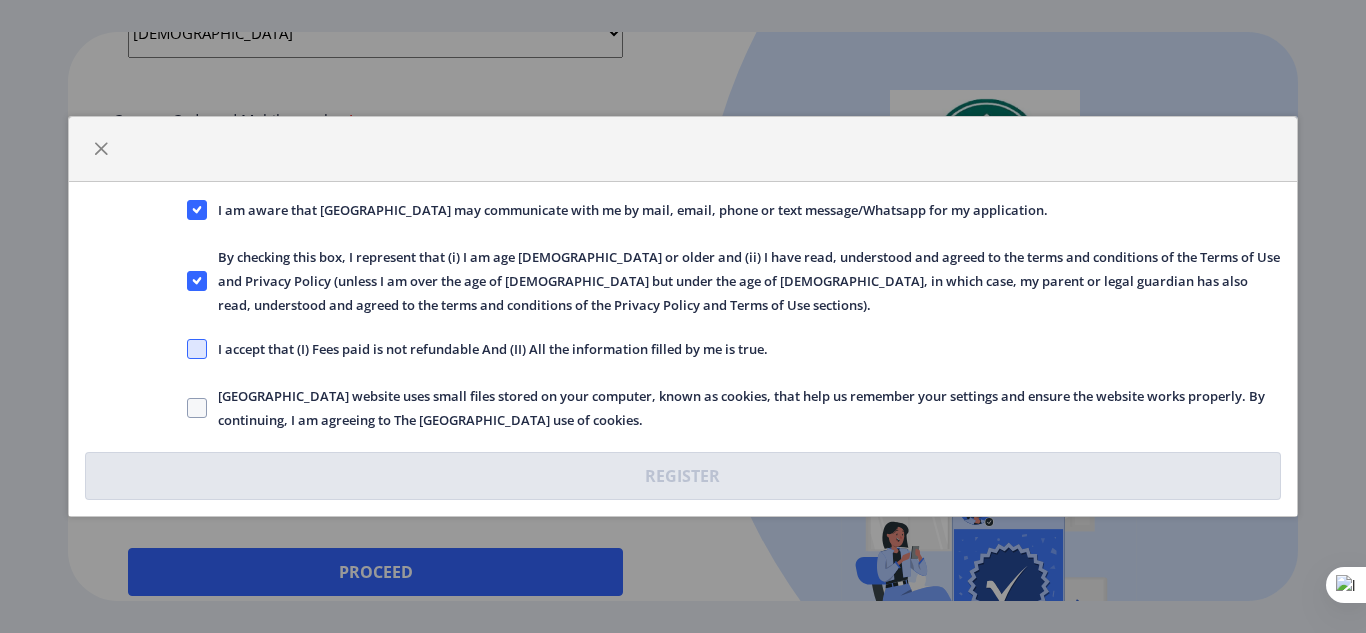 click 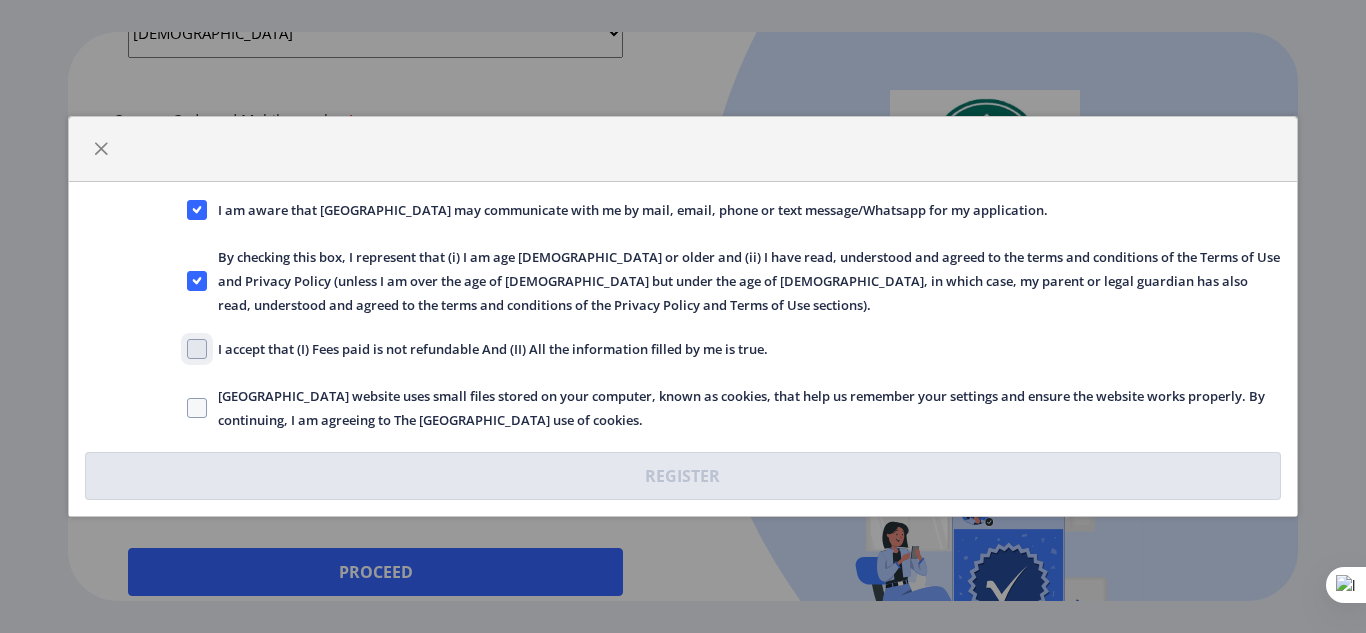 click on "I accept that (I) Fees paid is not refundable And (II) All the information filled by me is true." 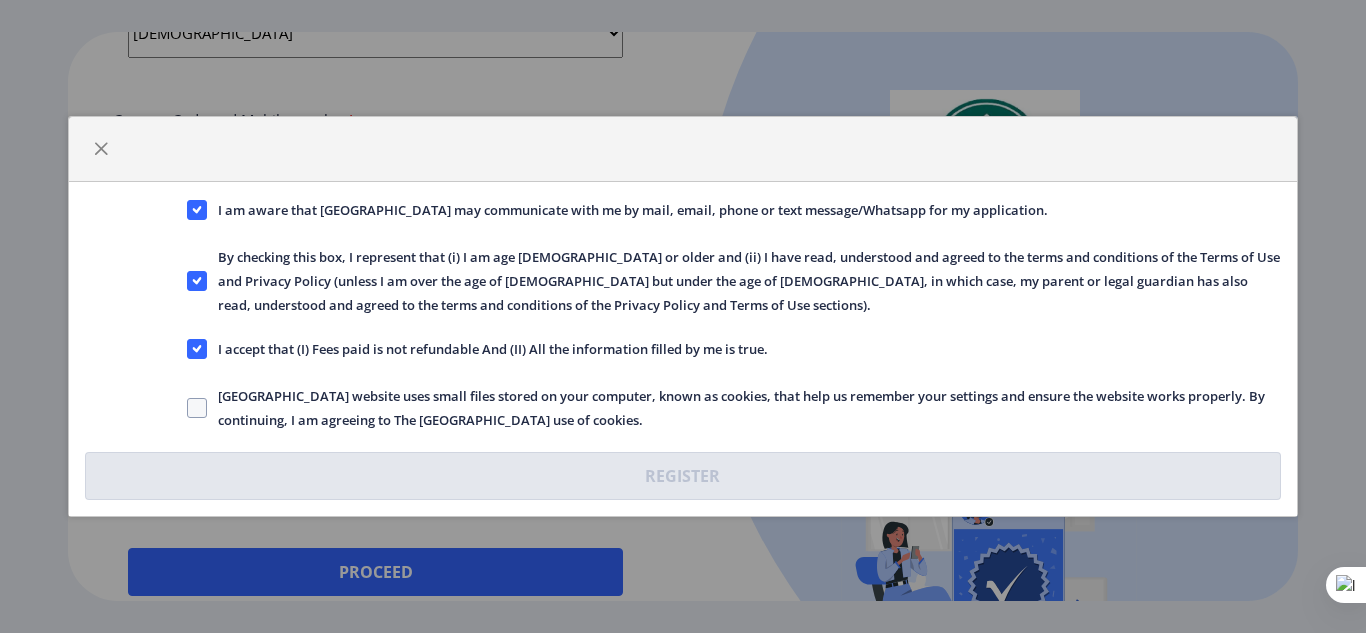 click on "[GEOGRAPHIC_DATA] website uses small files stored on your computer, known as cookies, that help us remember your settings and ensure the website works properly. By continuing, I am agreeing to The [GEOGRAPHIC_DATA] use of cookies." 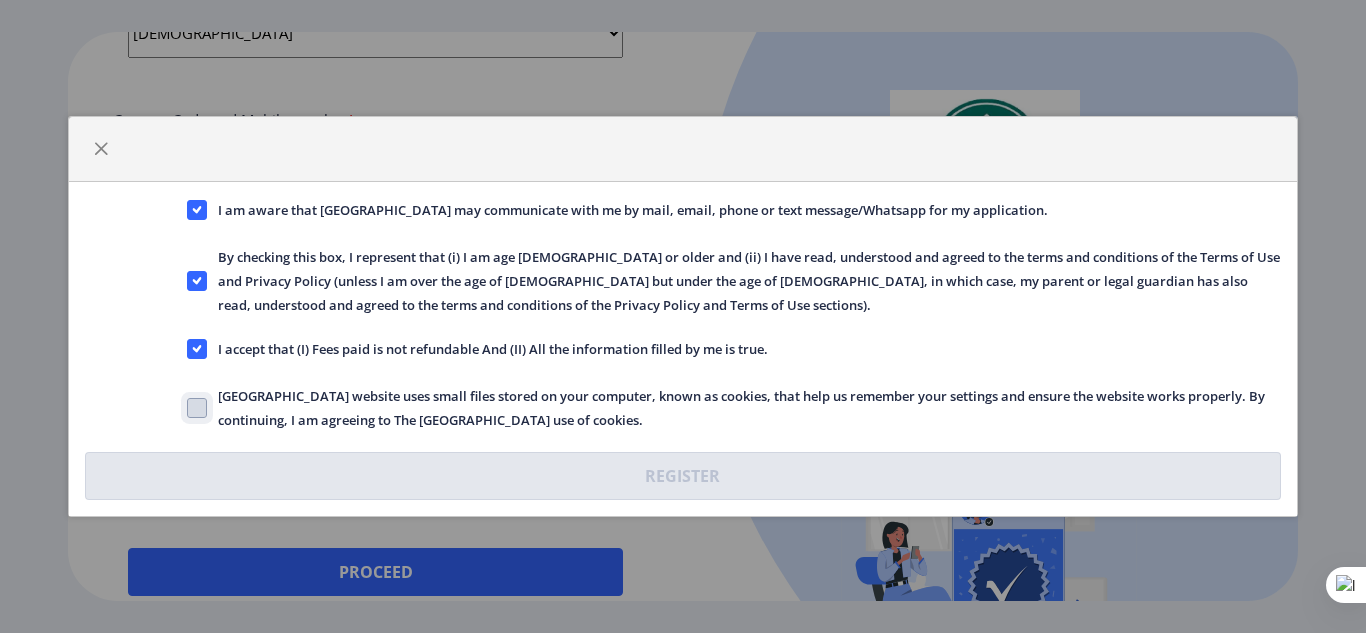 click on "[GEOGRAPHIC_DATA] website uses small files stored on your computer, known as cookies, that help us remember your settings and ensure the website works properly. By continuing, I am agreeing to The [GEOGRAPHIC_DATA] use of cookies." 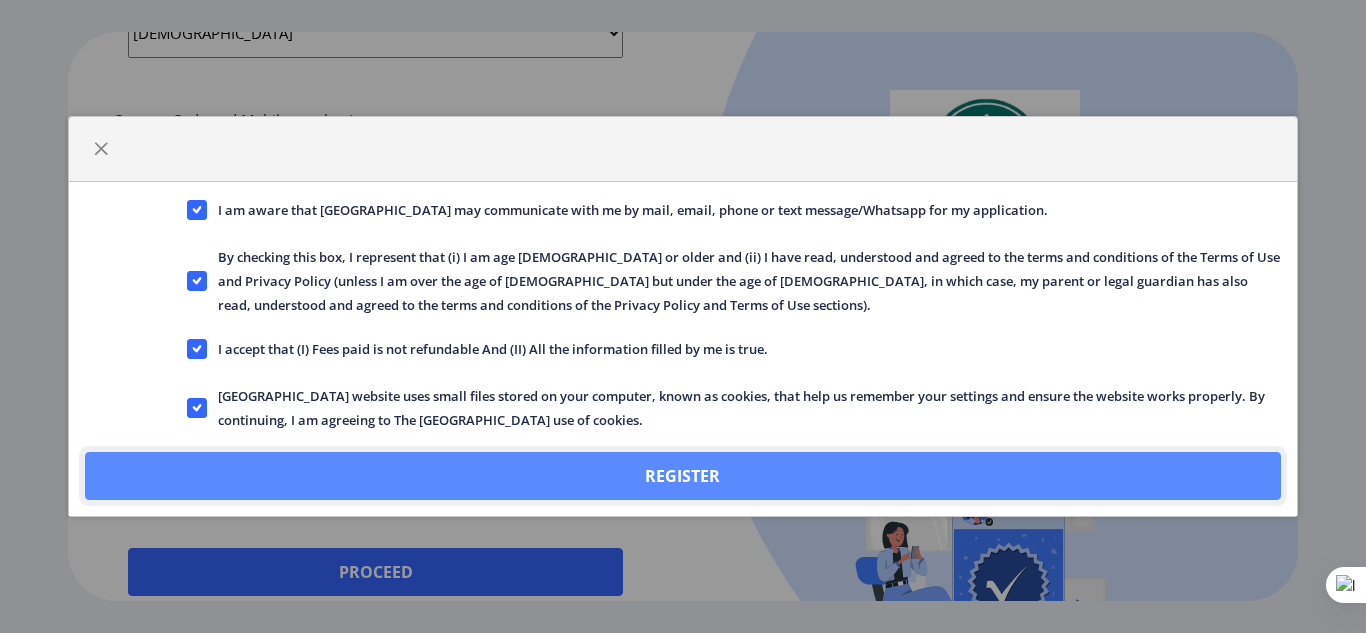 click on "Register" 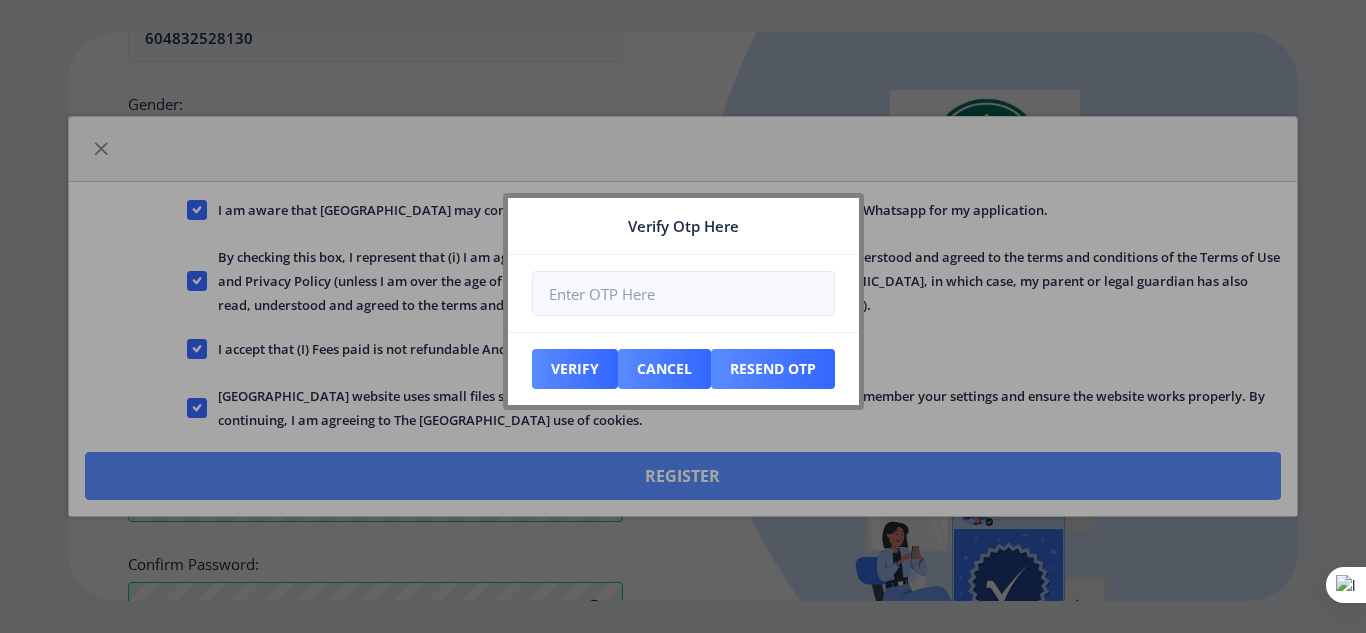 scroll, scrollTop: 960, scrollLeft: 0, axis: vertical 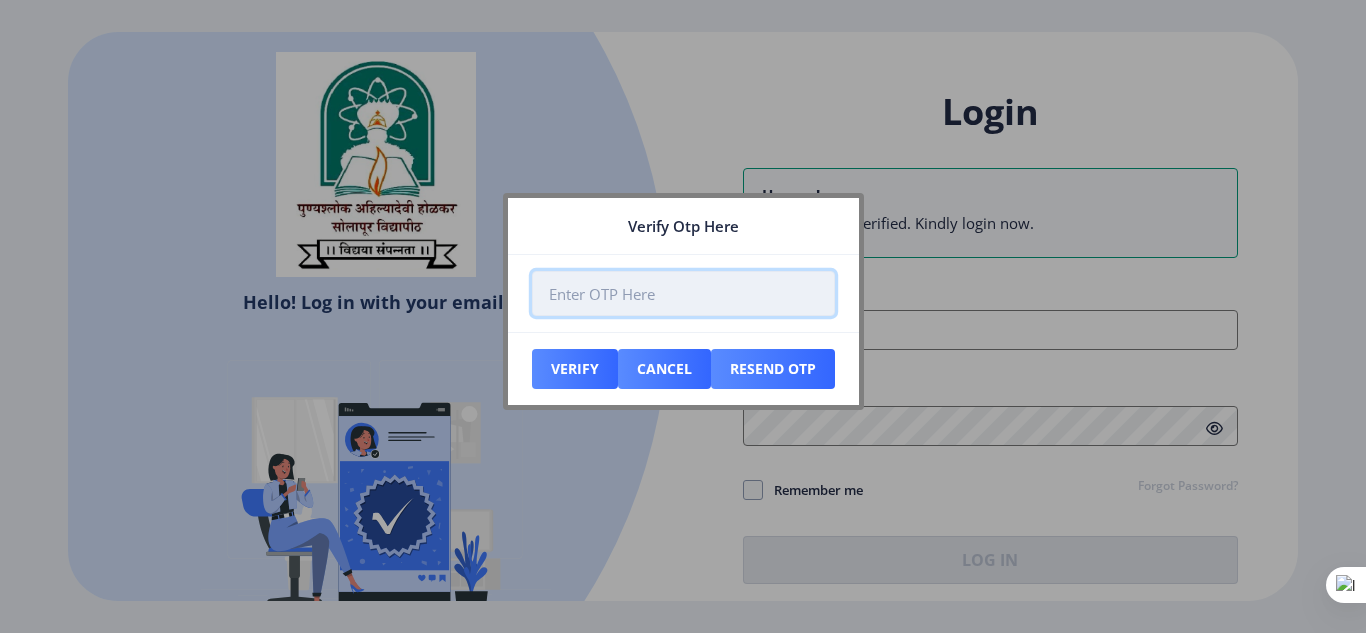 click at bounding box center (683, 293) 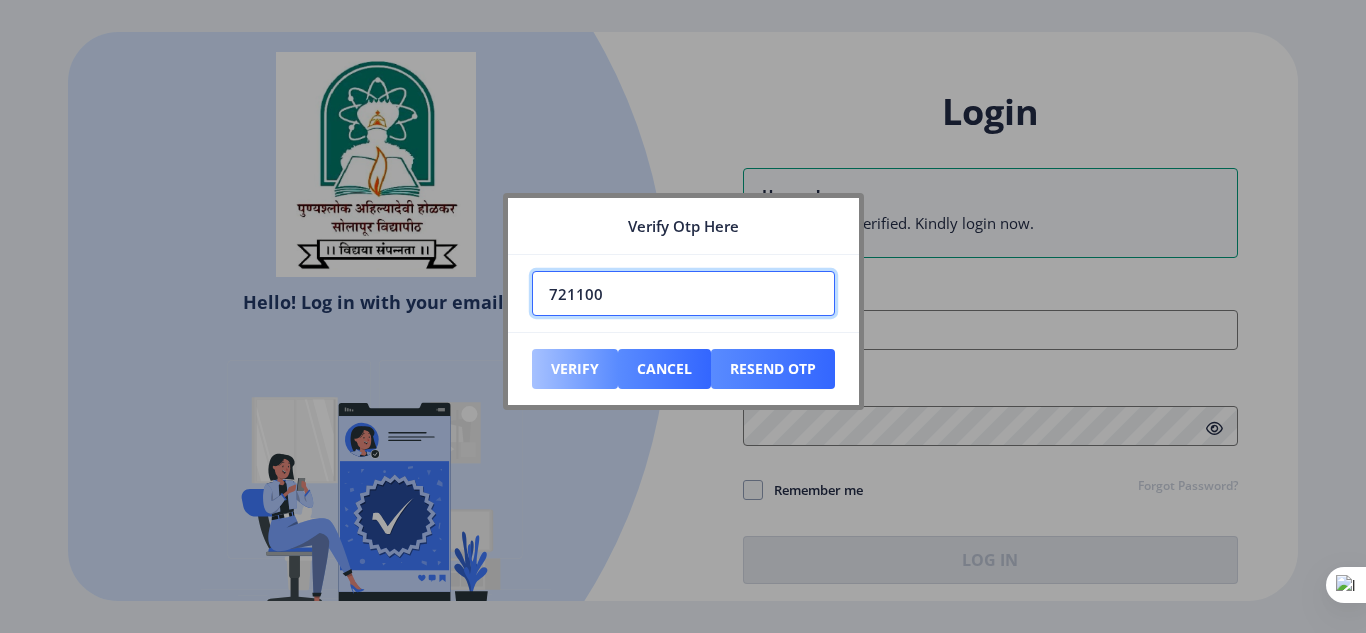 type on "721100" 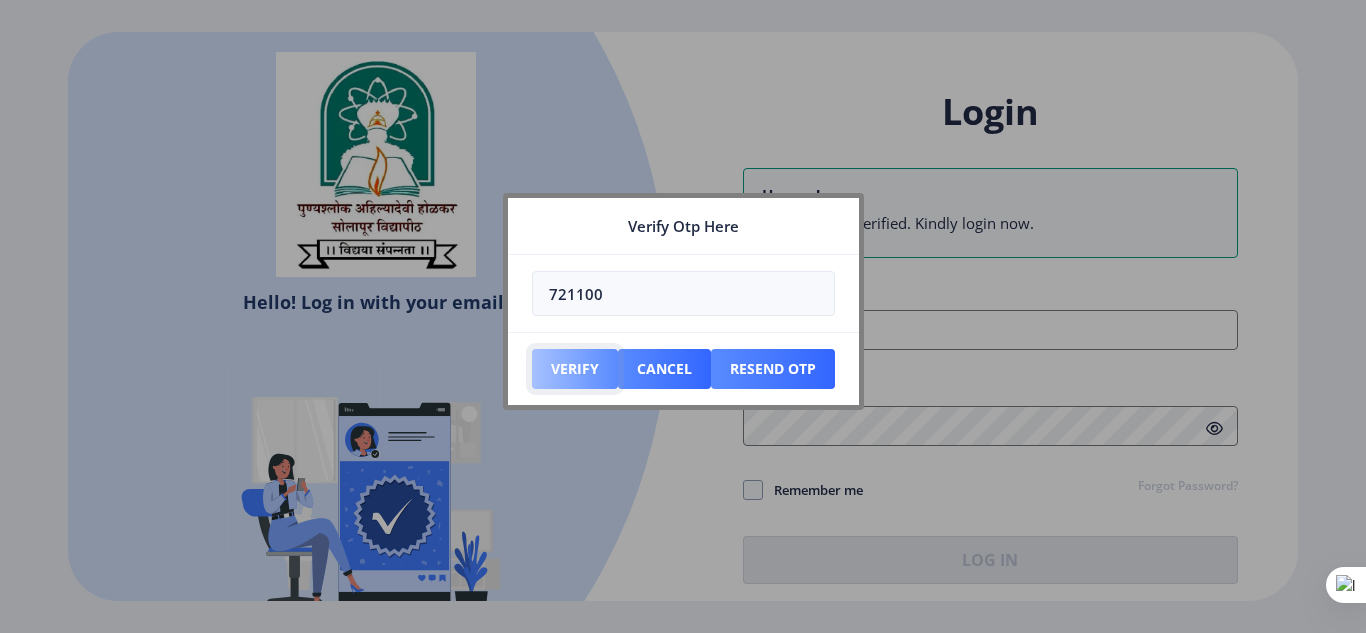 click on "Verify" at bounding box center [575, 369] 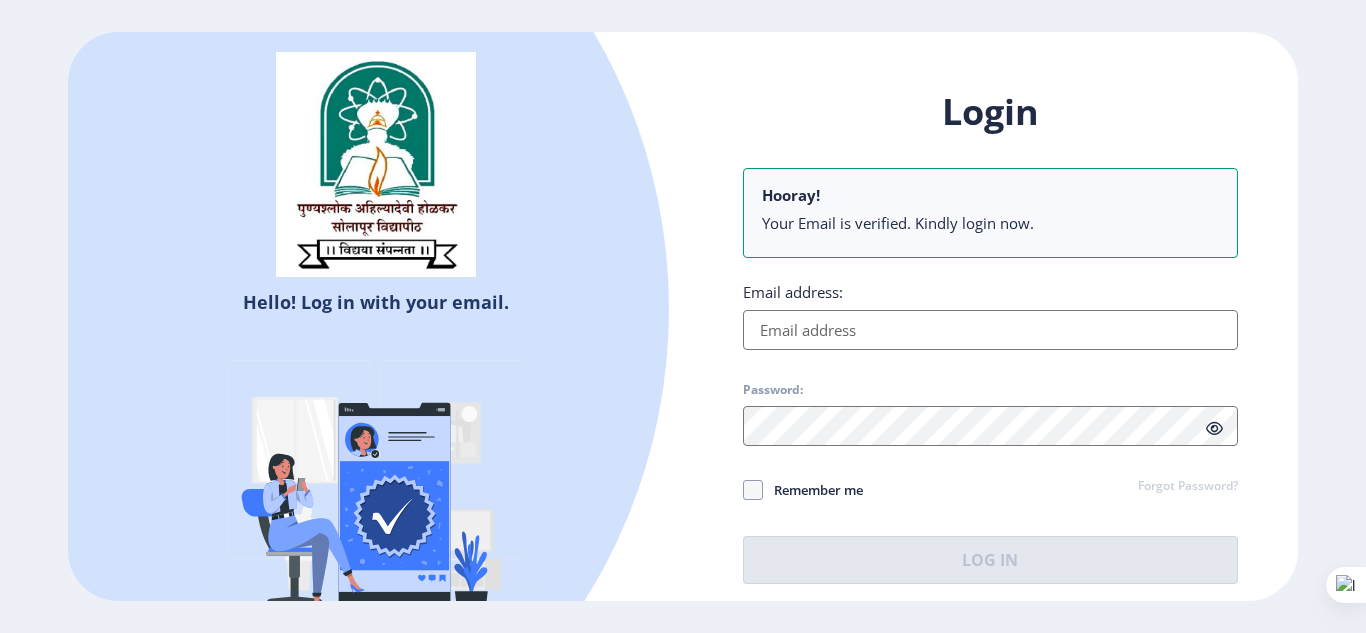 click on "Email address:" at bounding box center (990, 330) 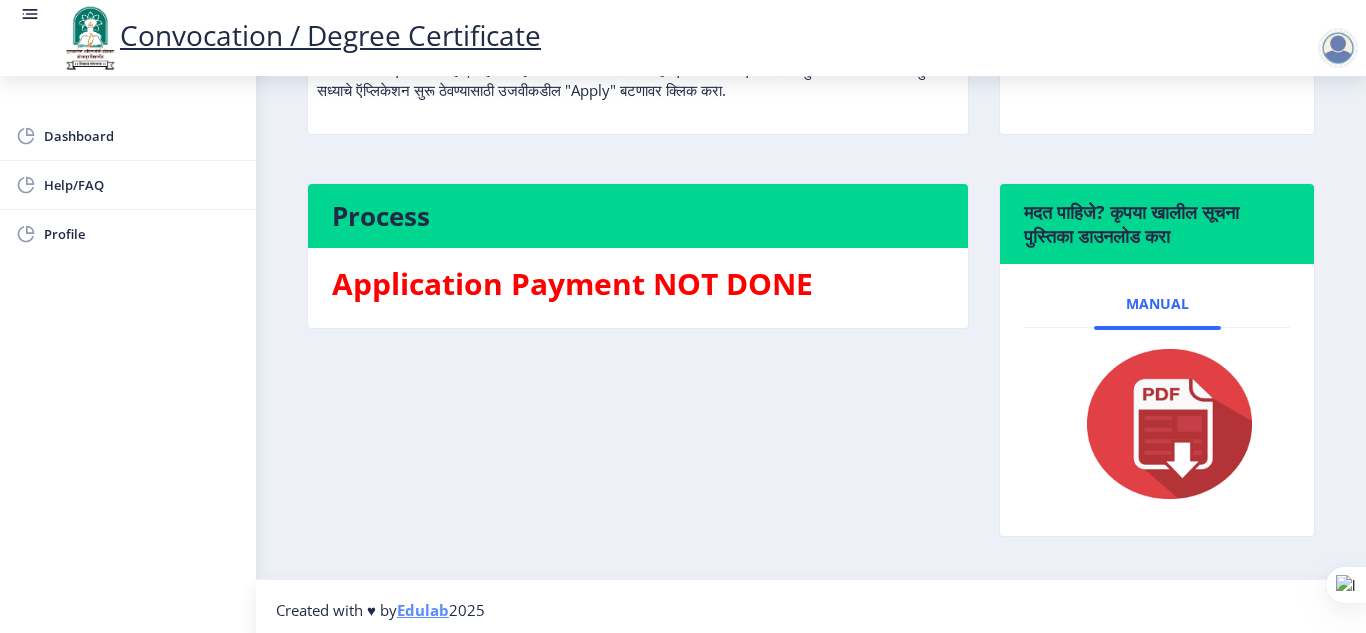 scroll, scrollTop: 336, scrollLeft: 0, axis: vertical 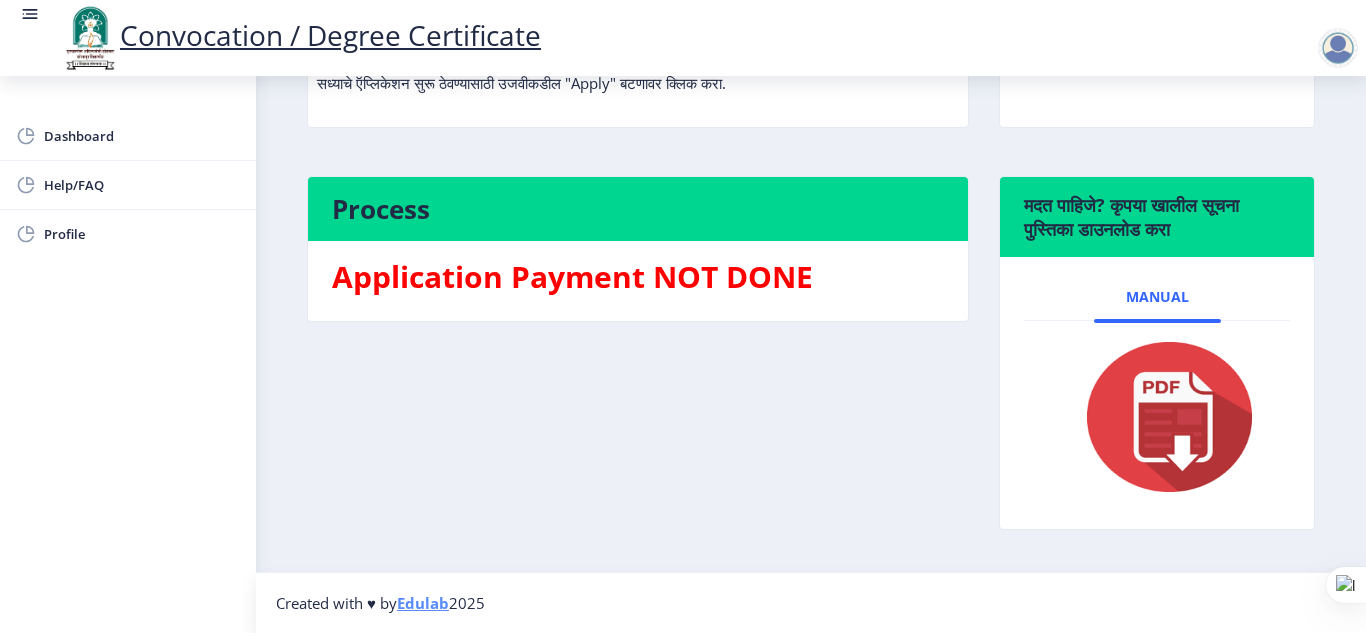 click 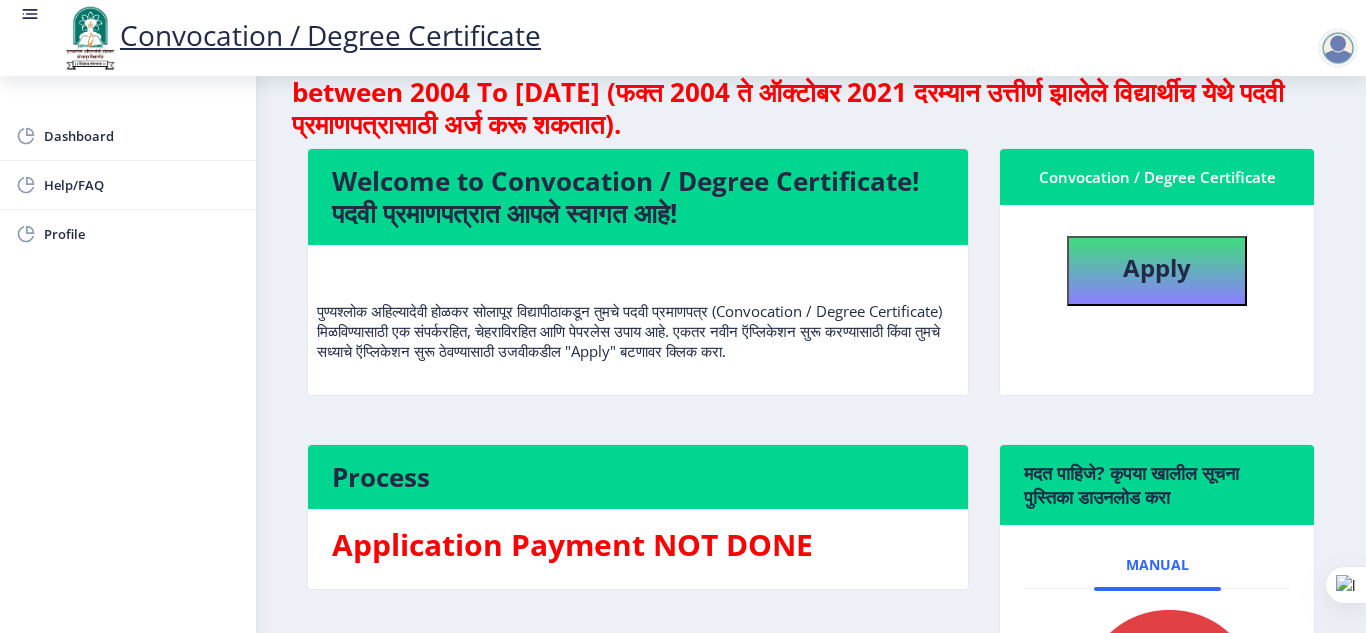 scroll, scrollTop: 0, scrollLeft: 0, axis: both 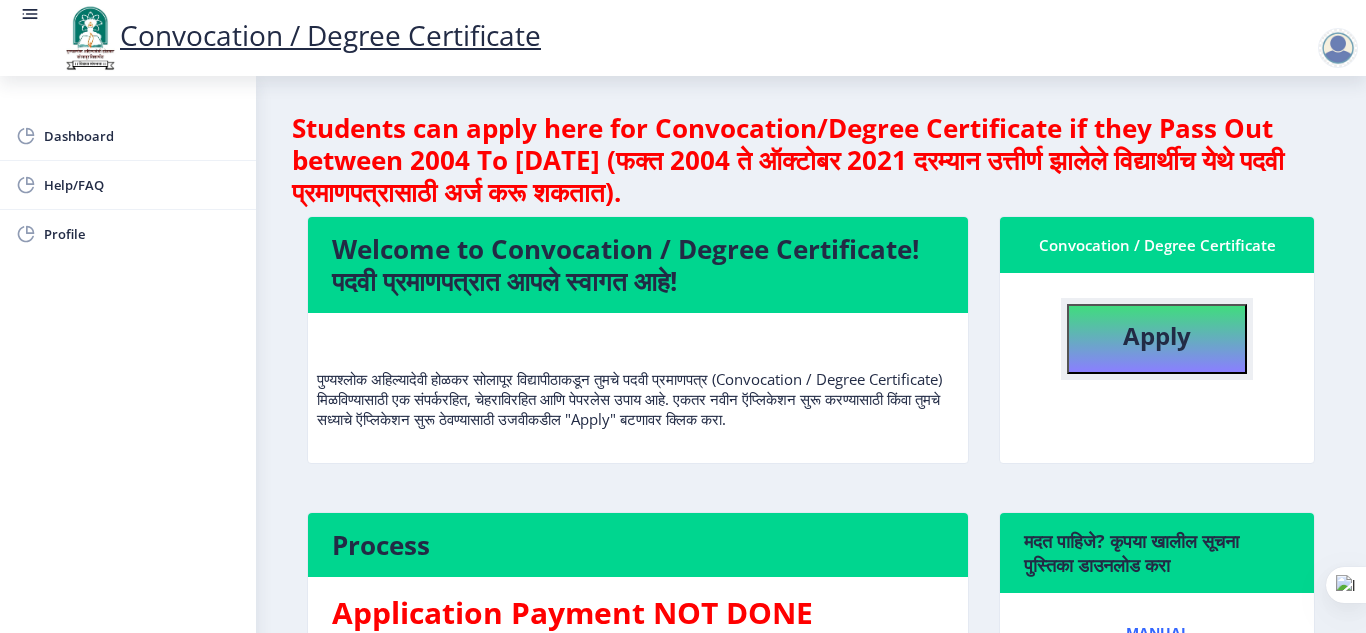 click on "Apply" 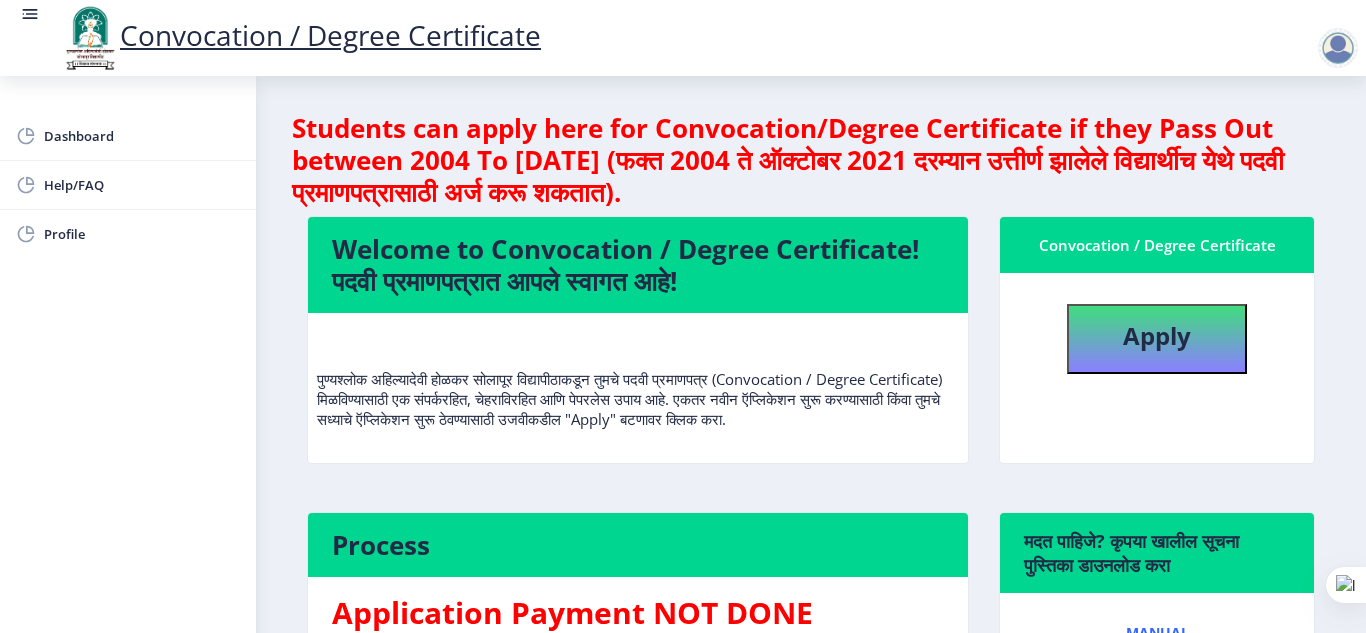 select 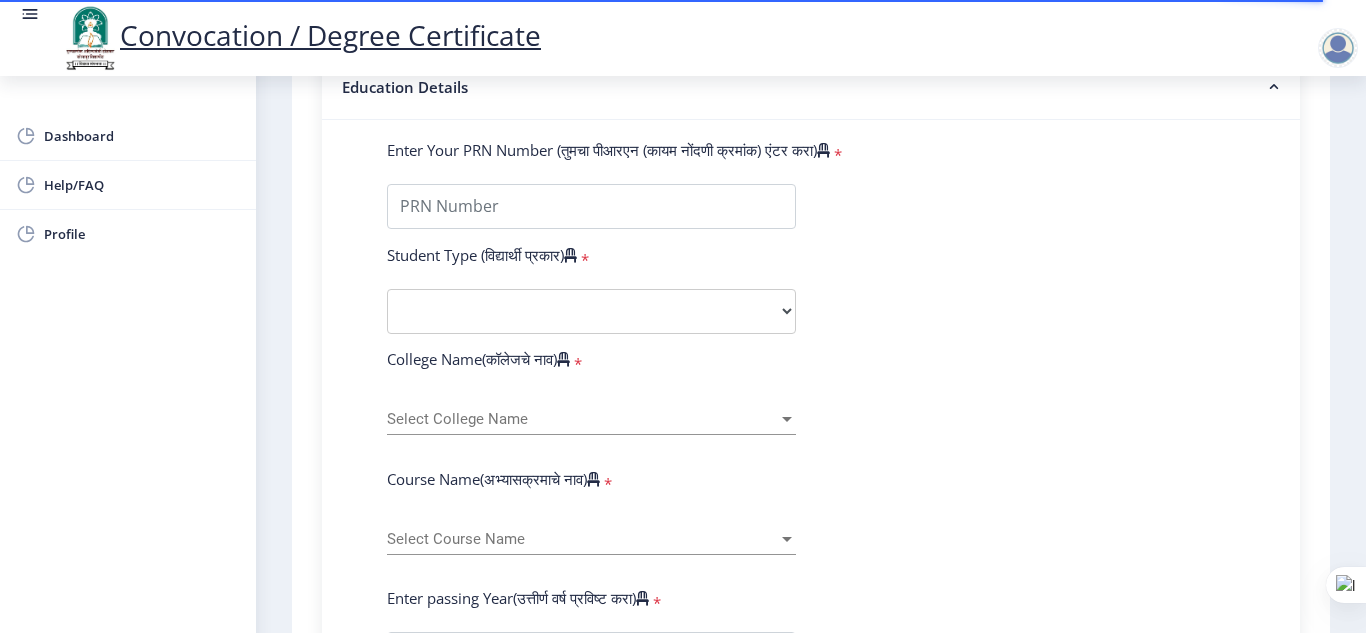 scroll, scrollTop: 418, scrollLeft: 0, axis: vertical 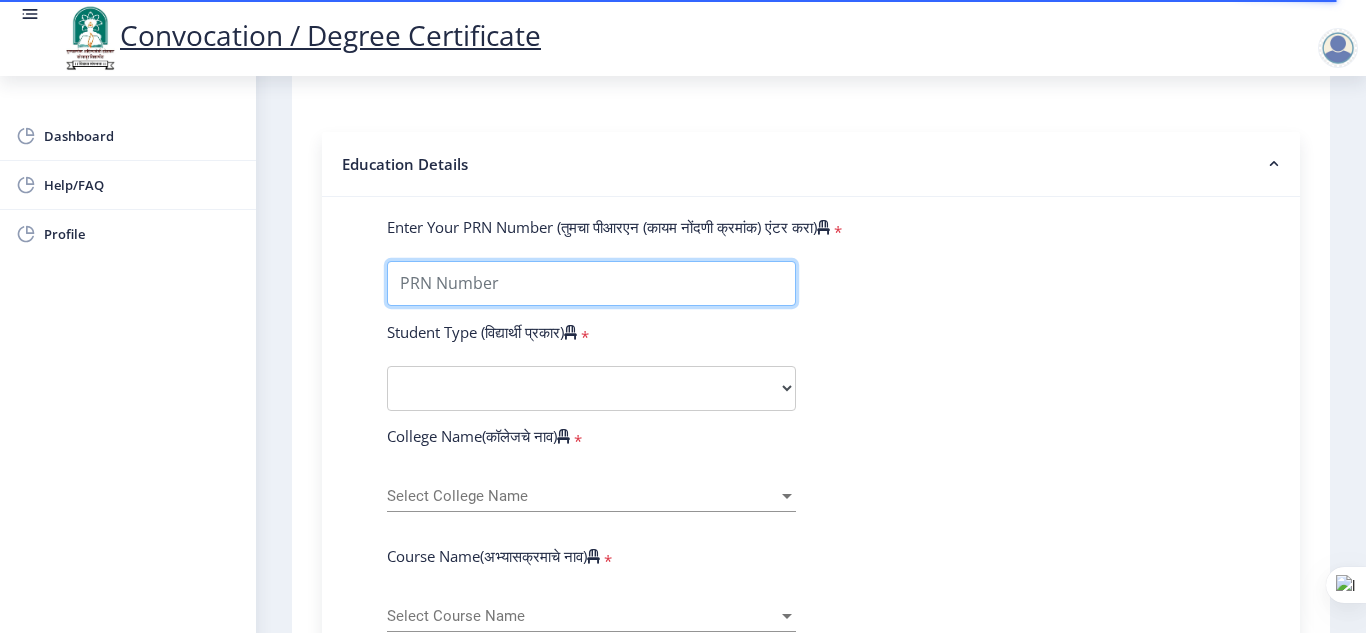 click on "Enter Your PRN Number (तुमचा पीआरएन (कायम नोंदणी क्रमांक) एंटर करा)" at bounding box center [591, 283] 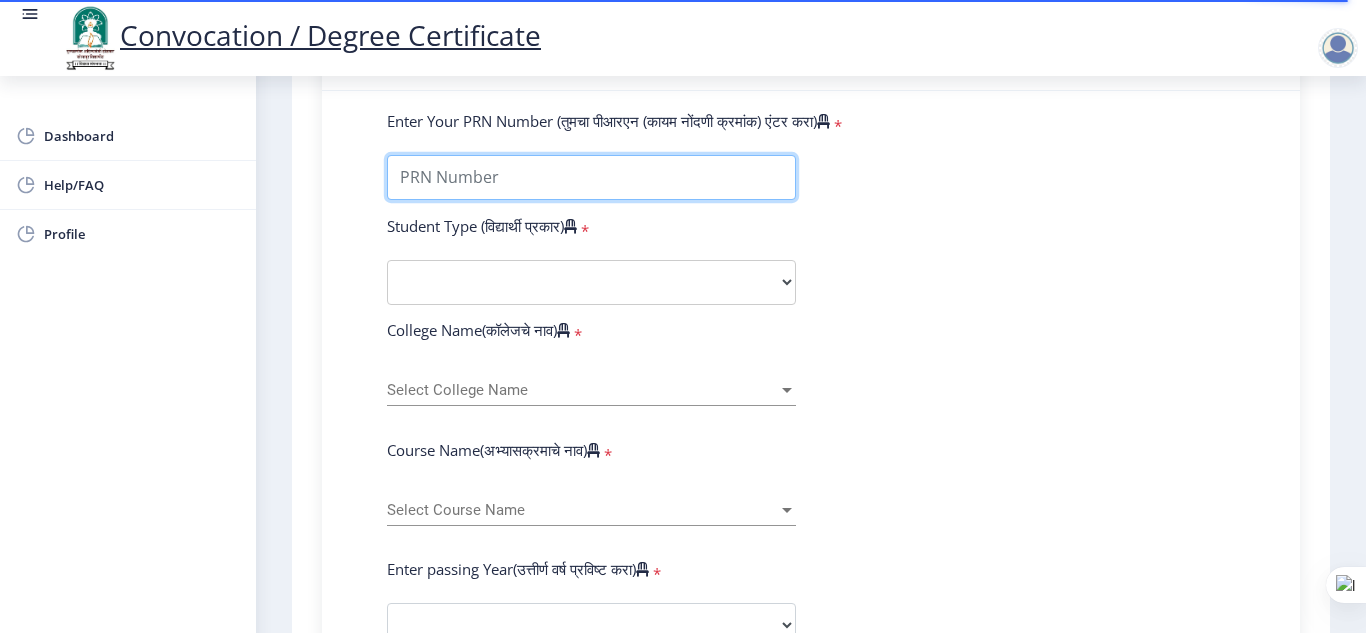 scroll, scrollTop: 618, scrollLeft: 0, axis: vertical 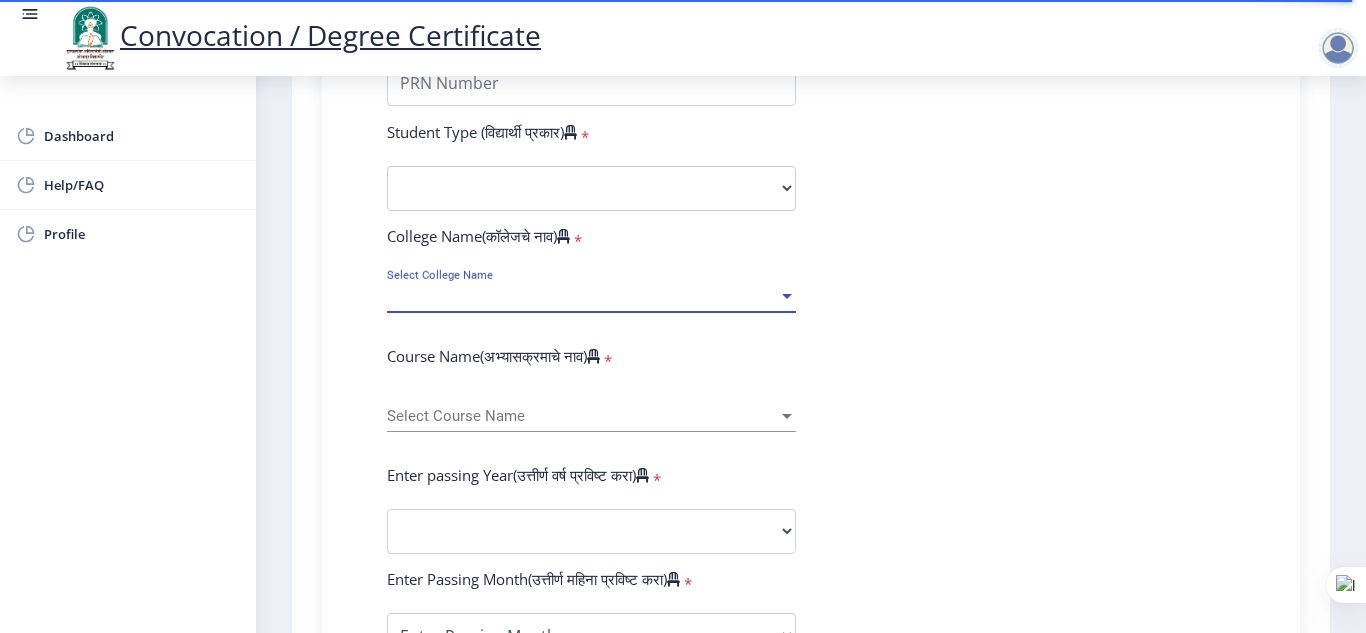 click on "Select College Name" at bounding box center (582, 296) 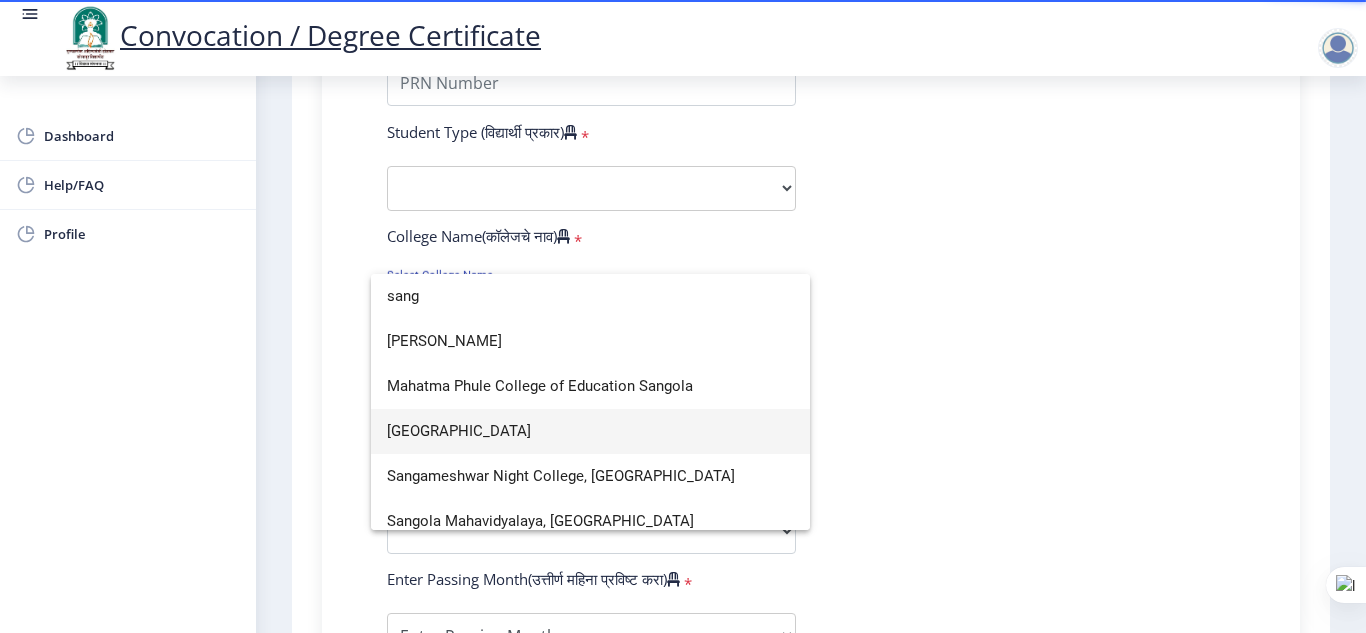 type on "sang" 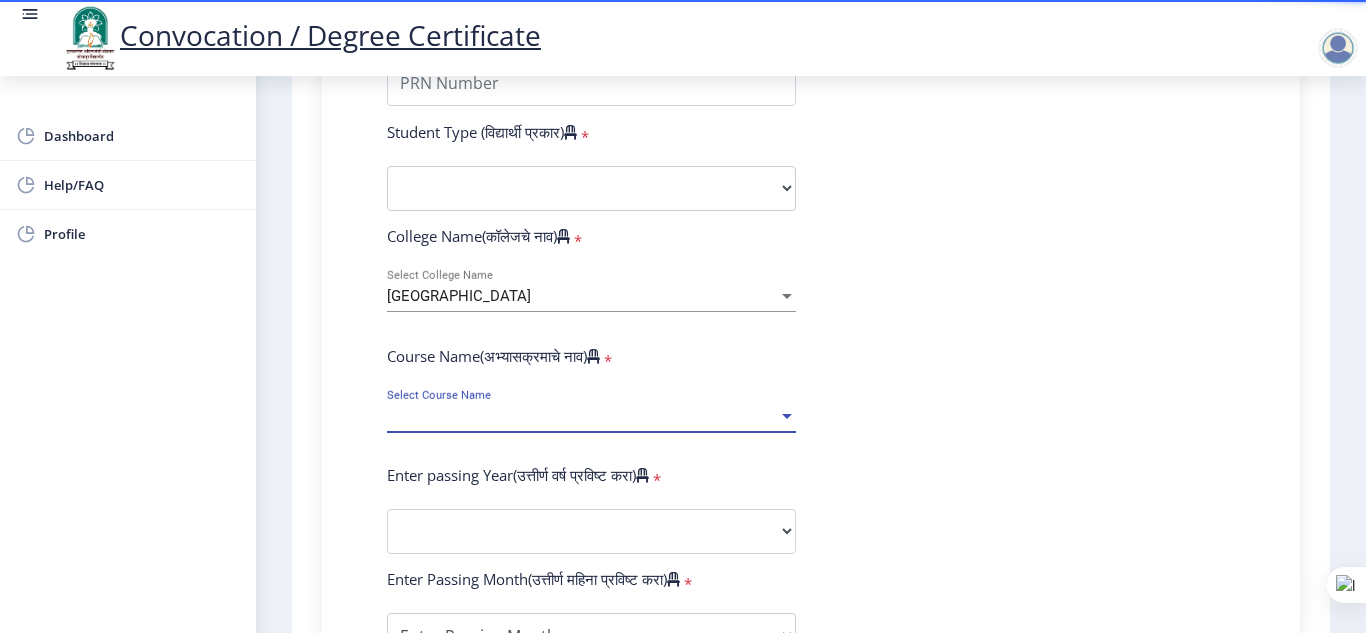 click on "Select Course Name" at bounding box center [582, 416] 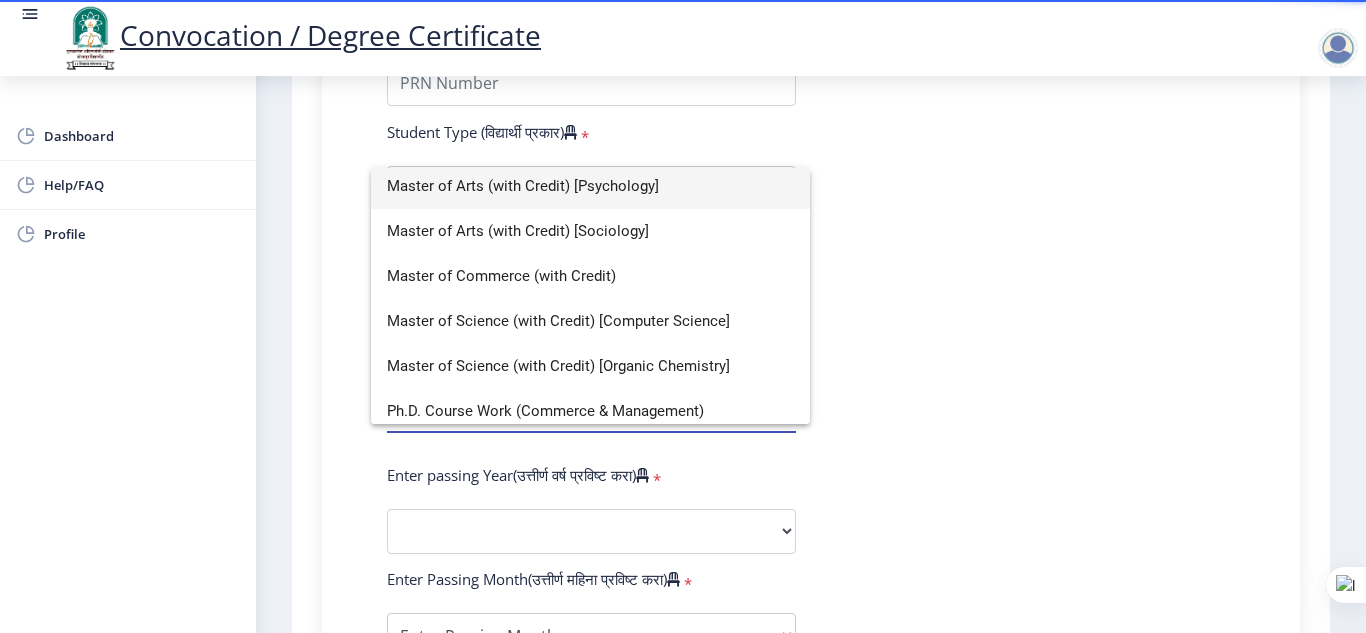 scroll, scrollTop: 849, scrollLeft: 0, axis: vertical 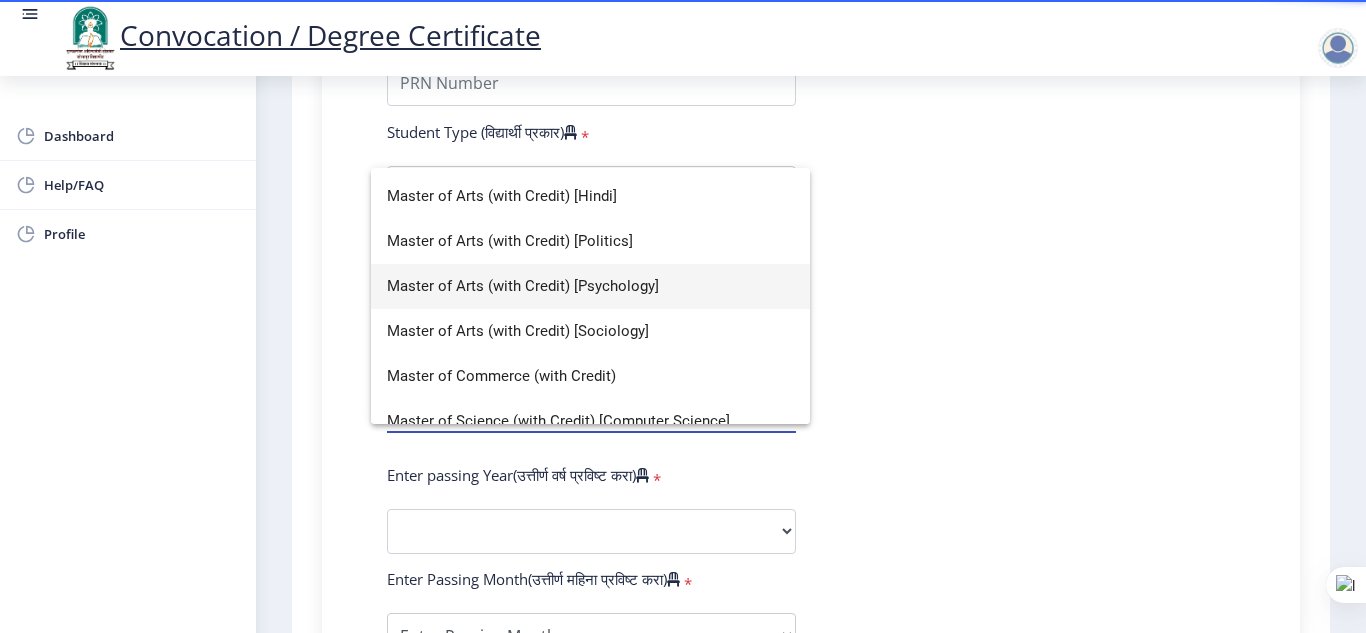 click on "Master of Arts (with Credit) [Psychology]" at bounding box center (590, 286) 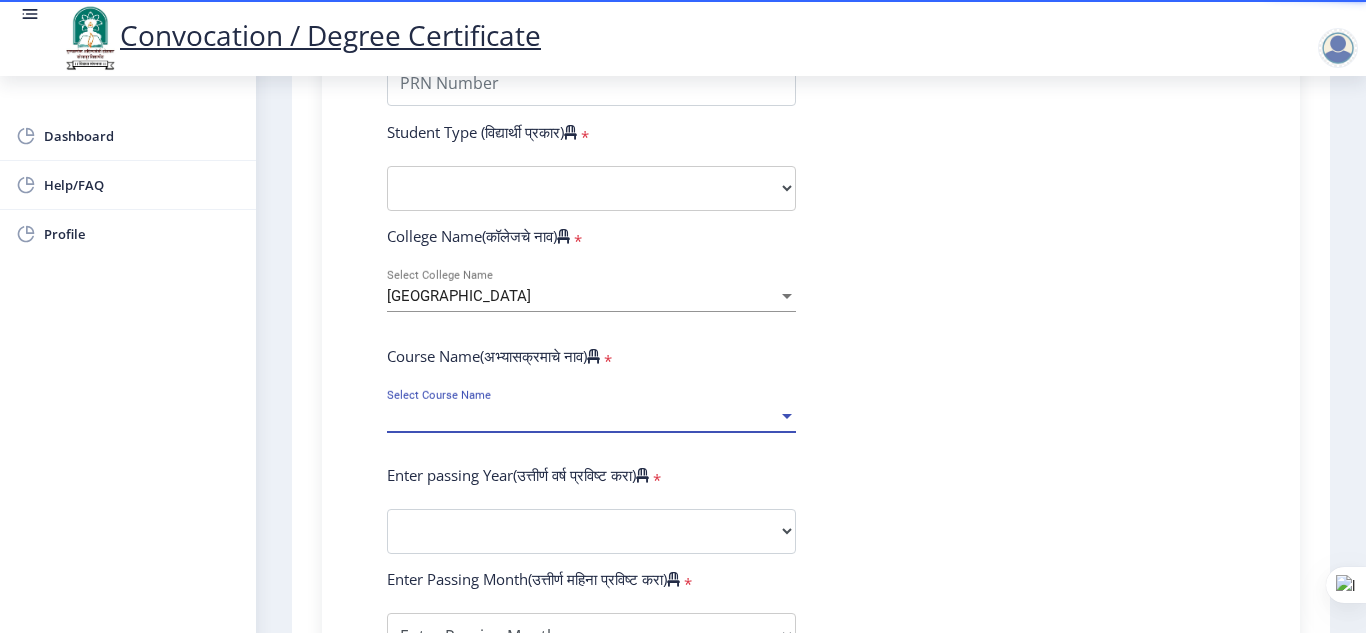 select 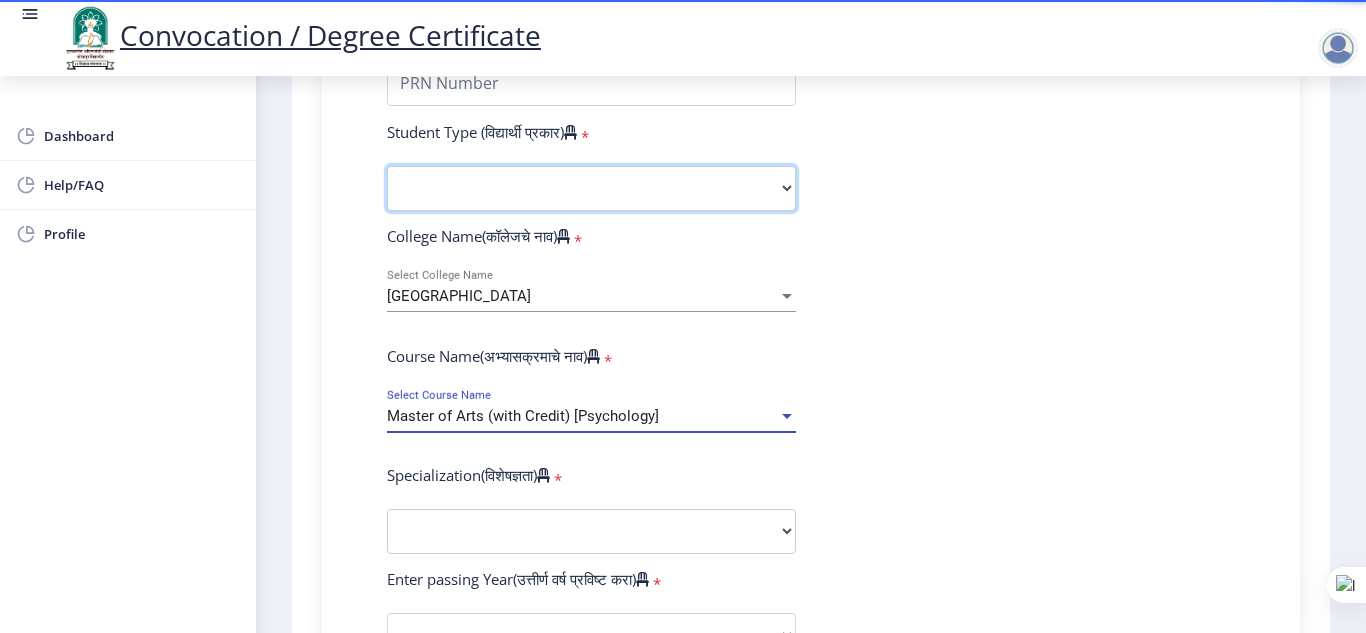 click on "Select Student Type Regular External" at bounding box center [591, 188] 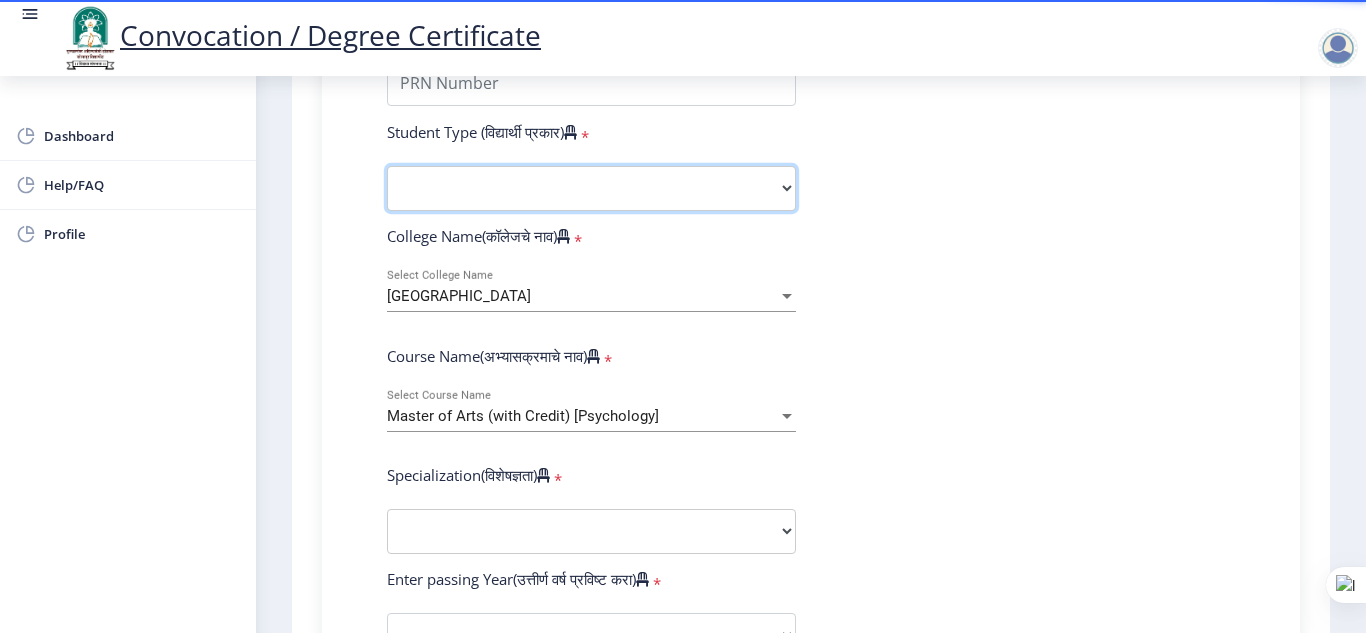 select on "Regular" 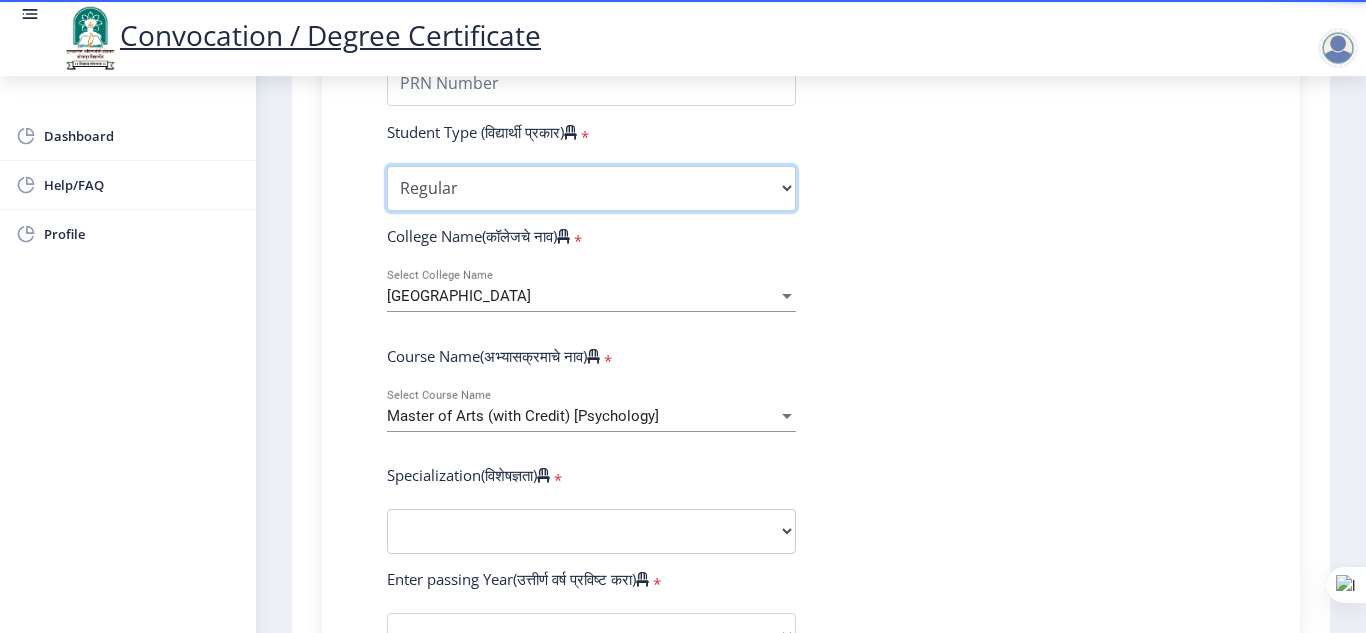 click on "Select Student Type Regular External" at bounding box center [591, 188] 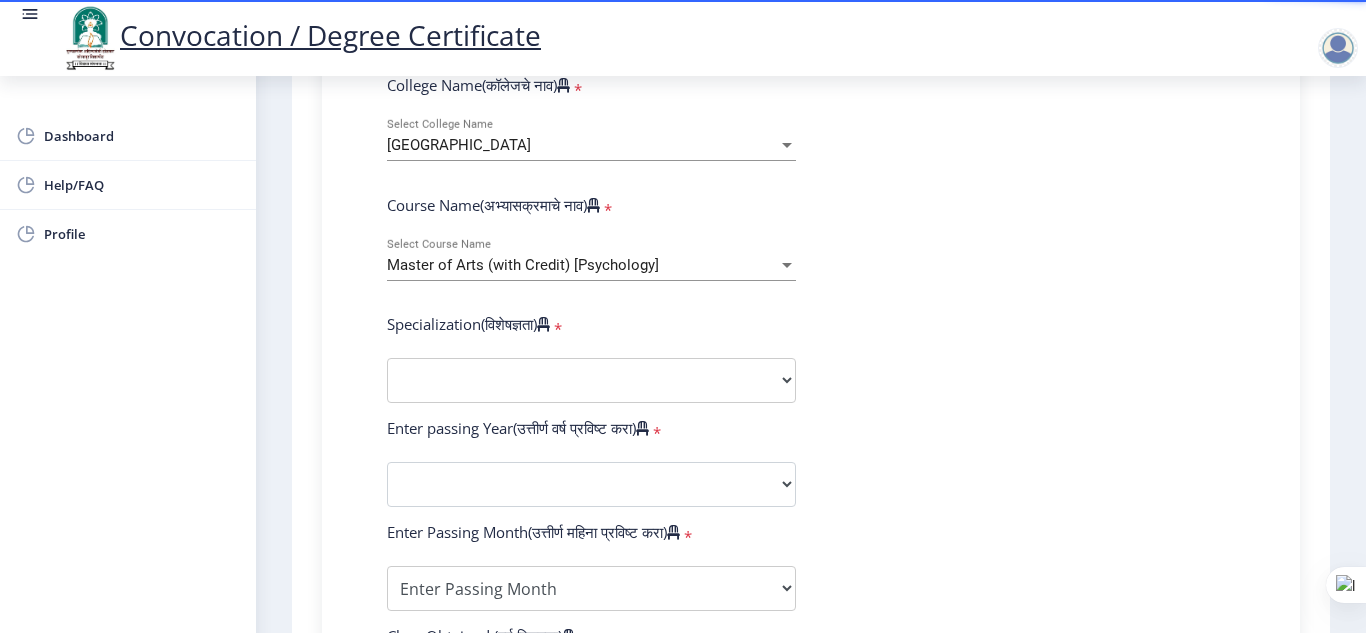 scroll, scrollTop: 818, scrollLeft: 0, axis: vertical 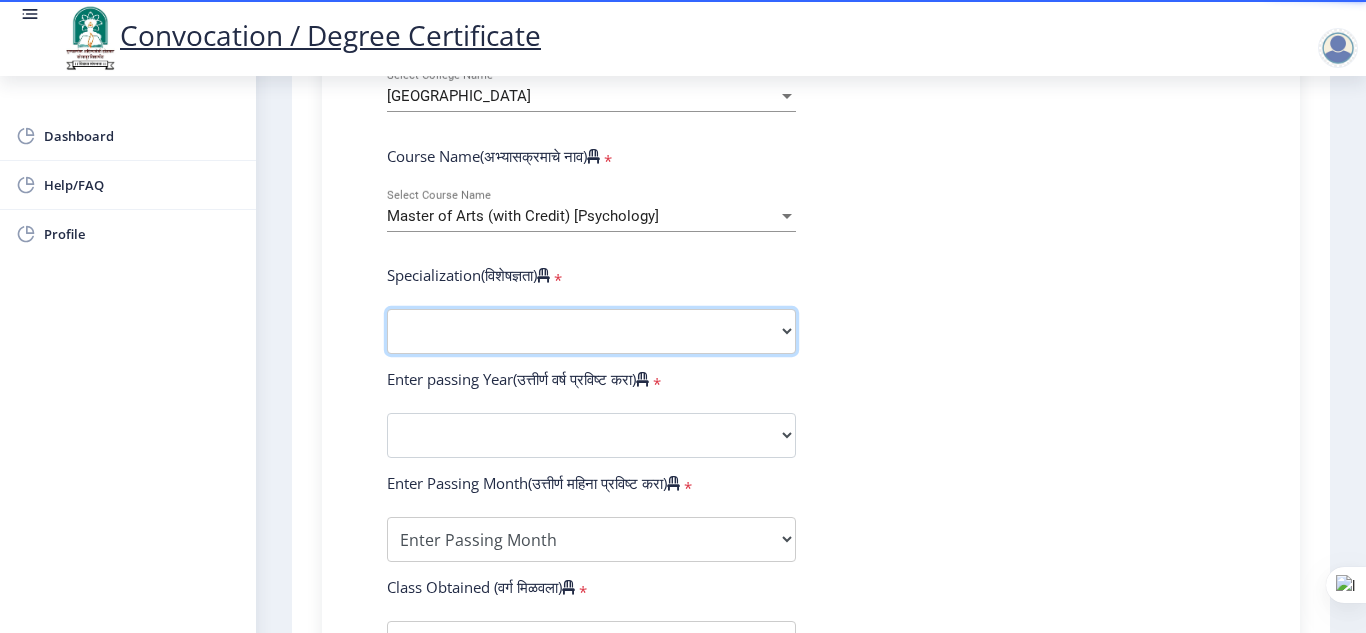 click on "Specialization English Hindi Marathi Urdu Ancient Indian History Culture & Archaeology Clinical Psychology Economics History Mass Communication Political Science Rural Development Sanskrit Sociology Applied Economics Kannada Geography Music (Tabla/Pakhavaj) Pali Prakrit Other" at bounding box center [591, 331] 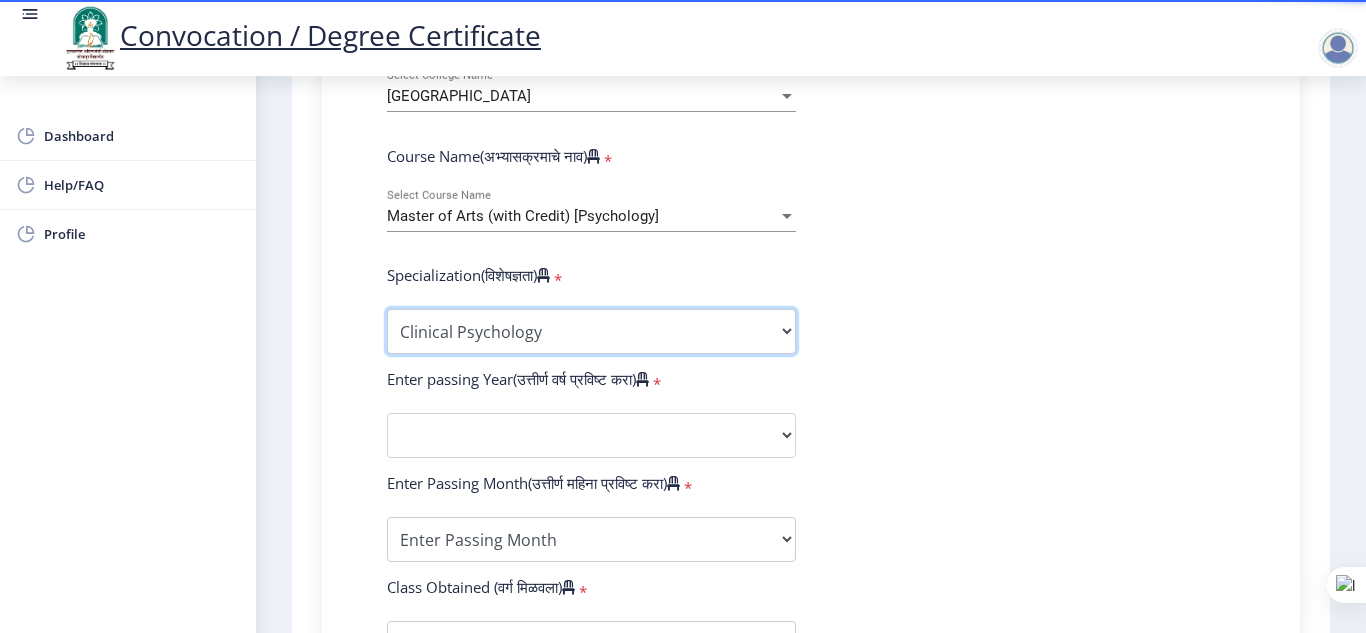 click on "Specialization English Hindi Marathi Urdu Ancient Indian History Culture & Archaeology Clinical Psychology Economics History Mass Communication Political Science Rural Development Sanskrit Sociology Applied Economics Kannada Geography Music (Tabla/Pakhavaj) Pali Prakrit Other" at bounding box center [591, 331] 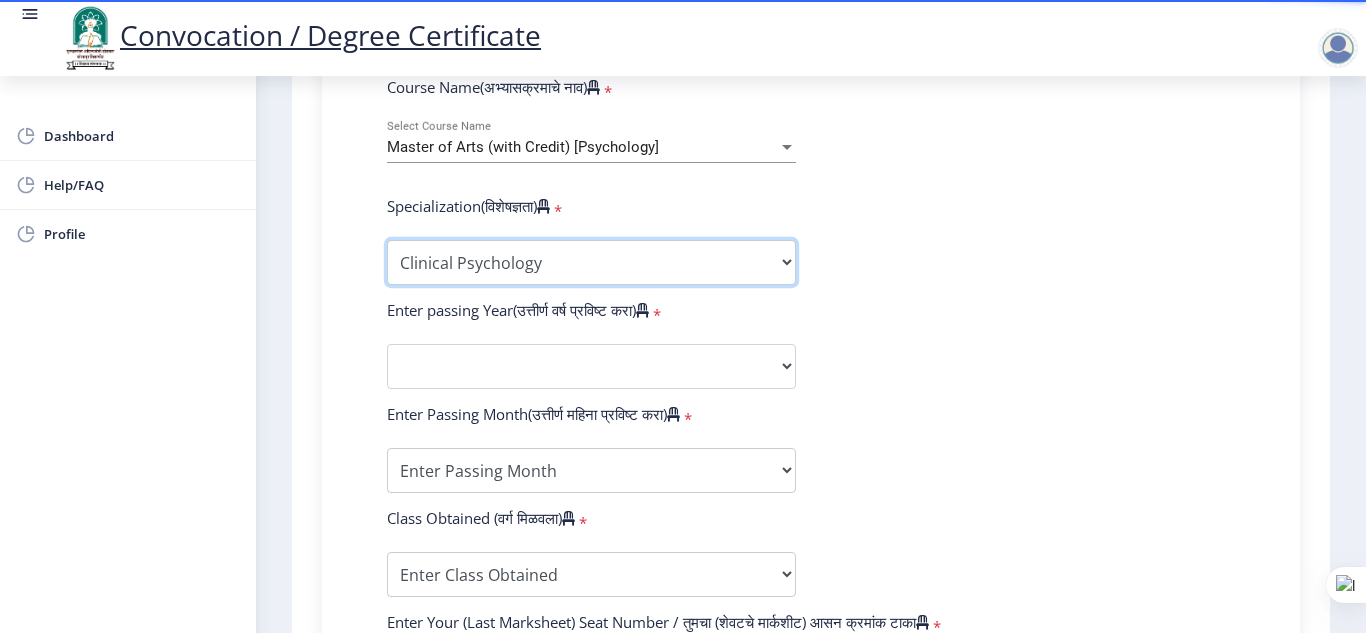 scroll, scrollTop: 1018, scrollLeft: 0, axis: vertical 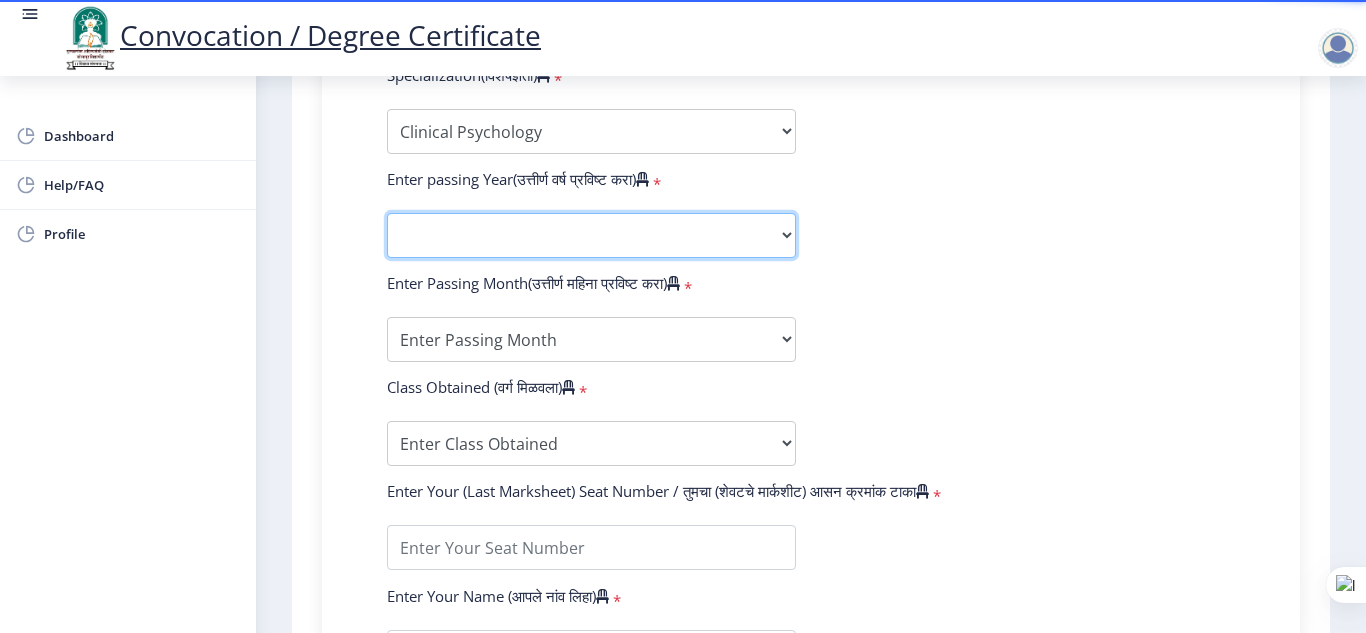 click on "2025   2024   2023   2022   2021   2020   2019   2018   2017   2016   2015   2014   2013   2012   2011   2010   2009   2008   2007   2006   2005   2004   2003   2002   2001   2000   1999   1998   1997   1996   1995   1994   1993   1992   1991   1990   1989   1988   1987   1986   1985   1984   1983   1982   1981   1980   1979   1978   1977   1976" 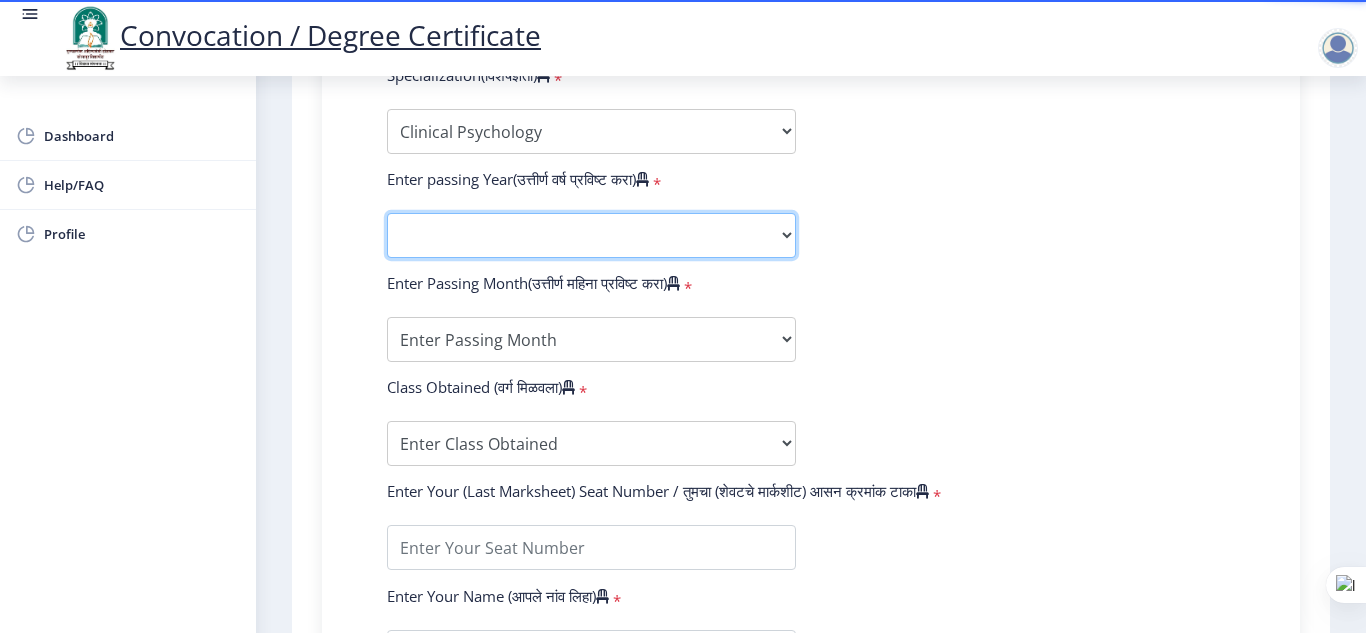 select on "2025" 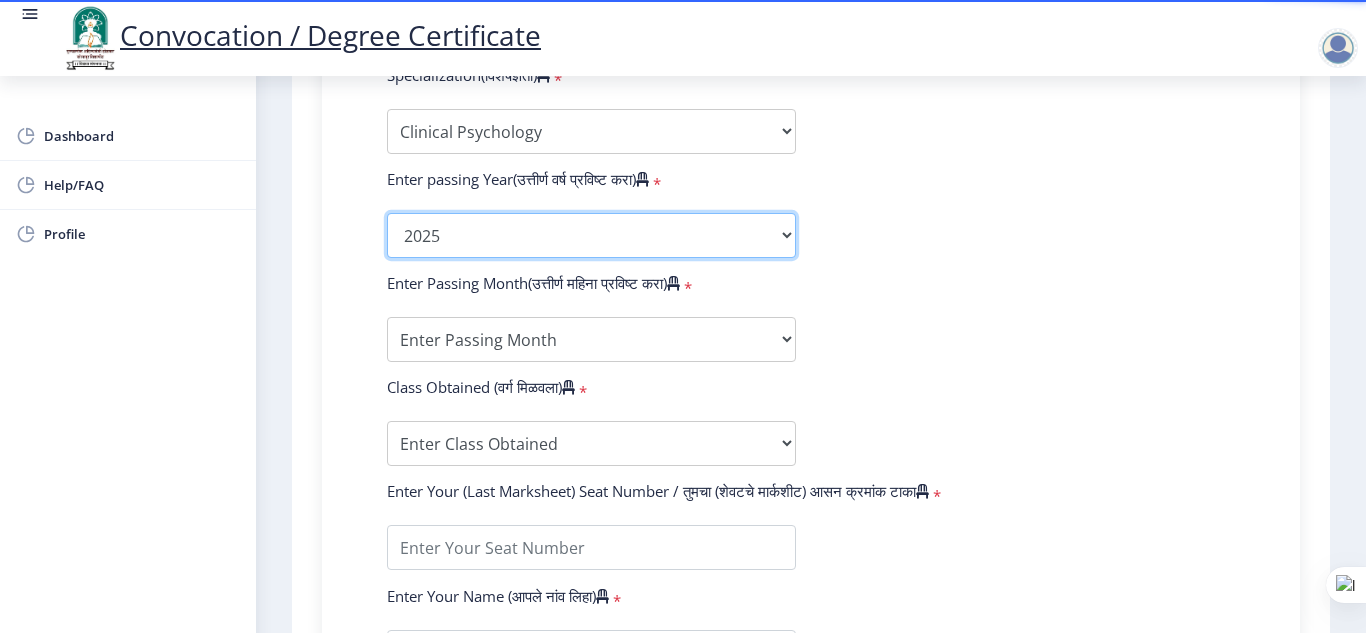 click on "2025   2024   2023   2022   2021   2020   2019   2018   2017   2016   2015   2014   2013   2012   2011   2010   2009   2008   2007   2006   2005   2004   2003   2002   2001   2000   1999   1998   1997   1996   1995   1994   1993   1992   1991   1990   1989   1988   1987   1986   1985   1984   1983   1982   1981   1980   1979   1978   1977   1976" 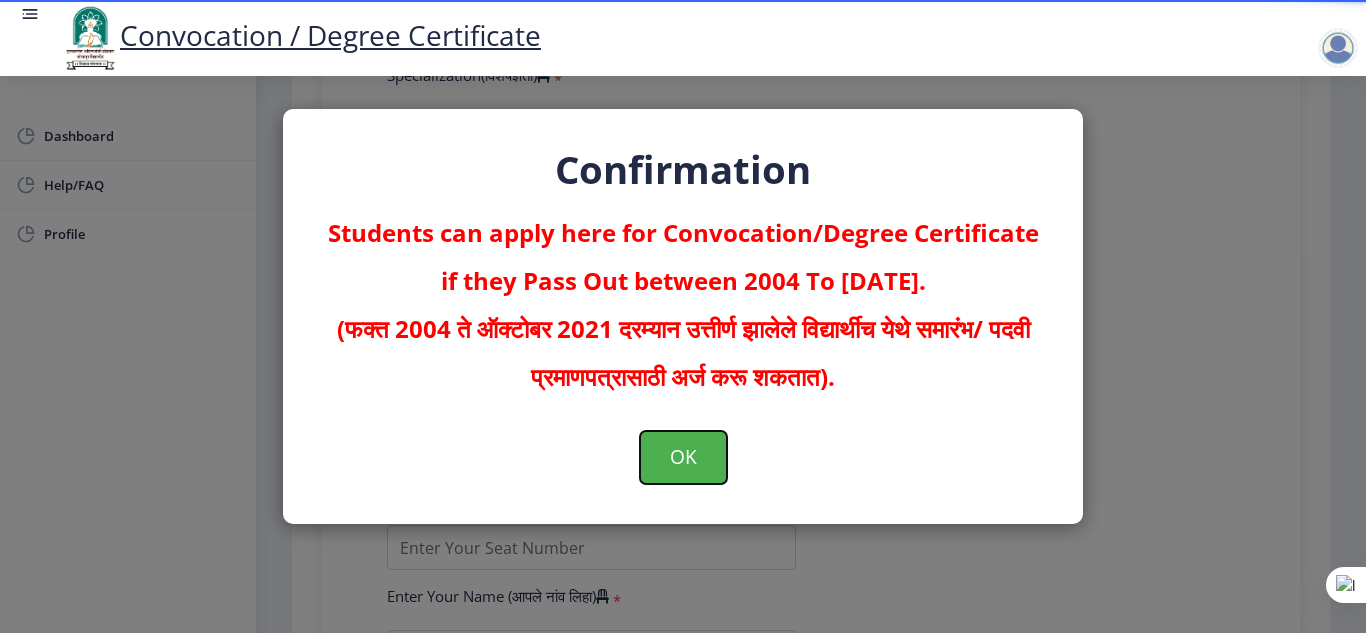 click on "OK" 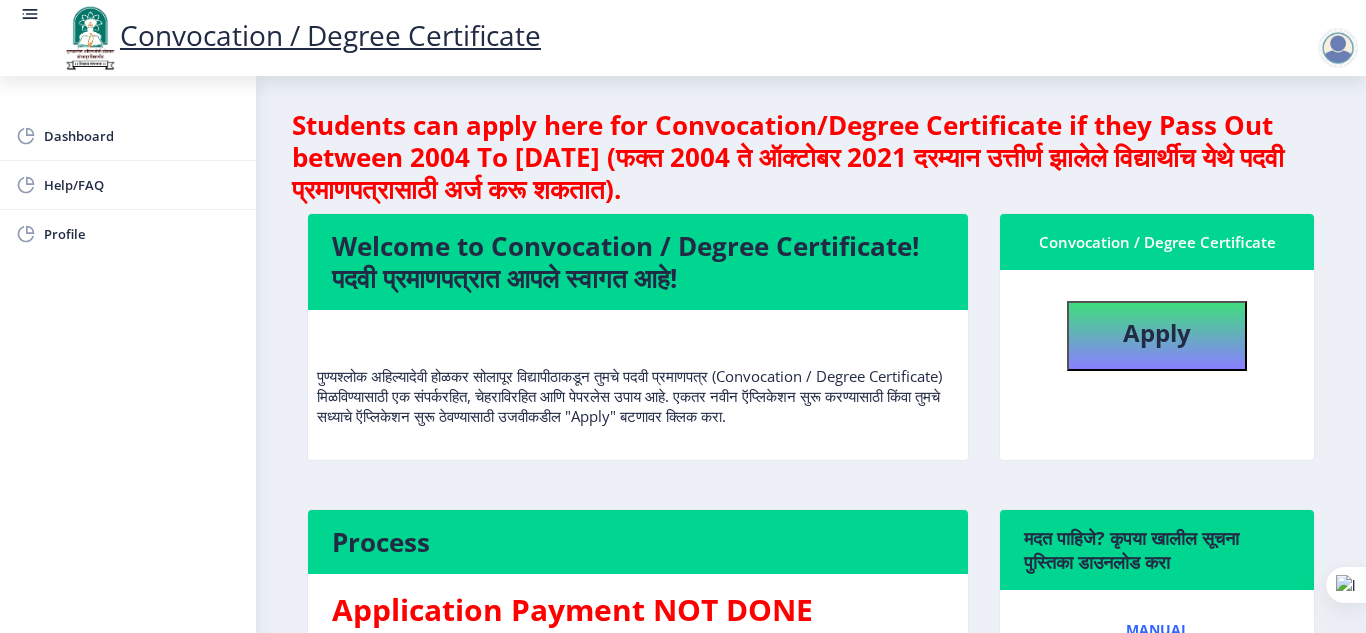scroll, scrollTop: 0, scrollLeft: 0, axis: both 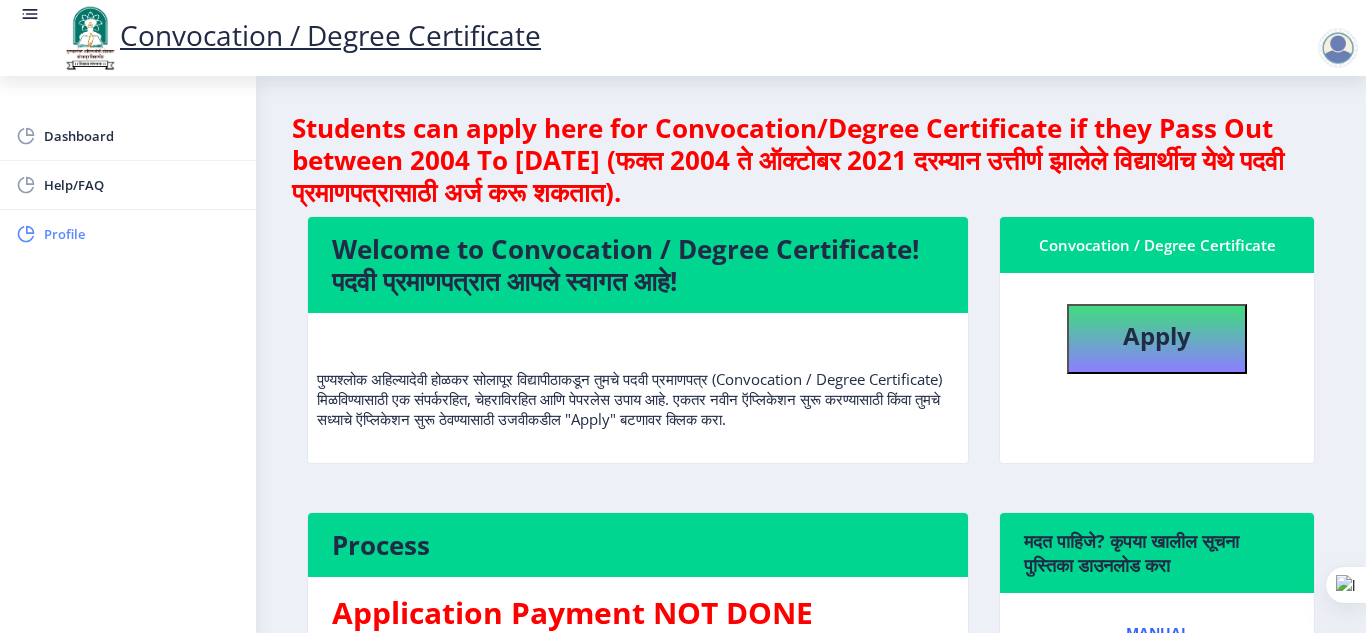 click on "Profile" 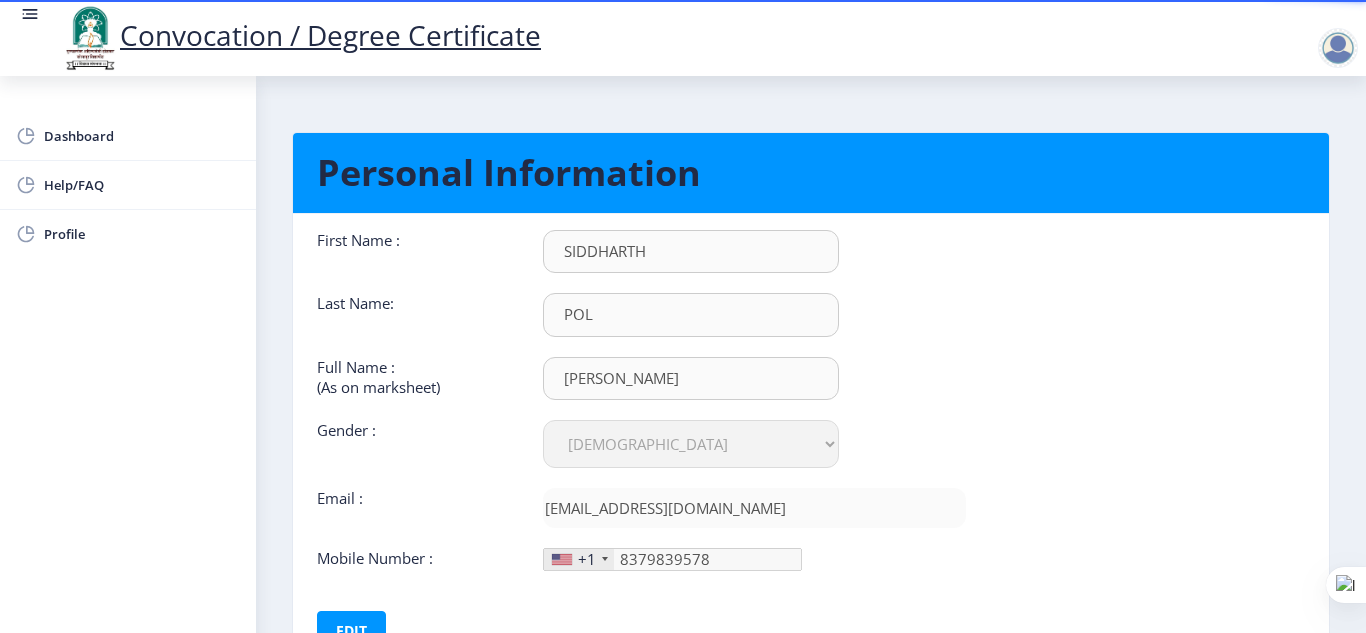 scroll, scrollTop: 158, scrollLeft: 0, axis: vertical 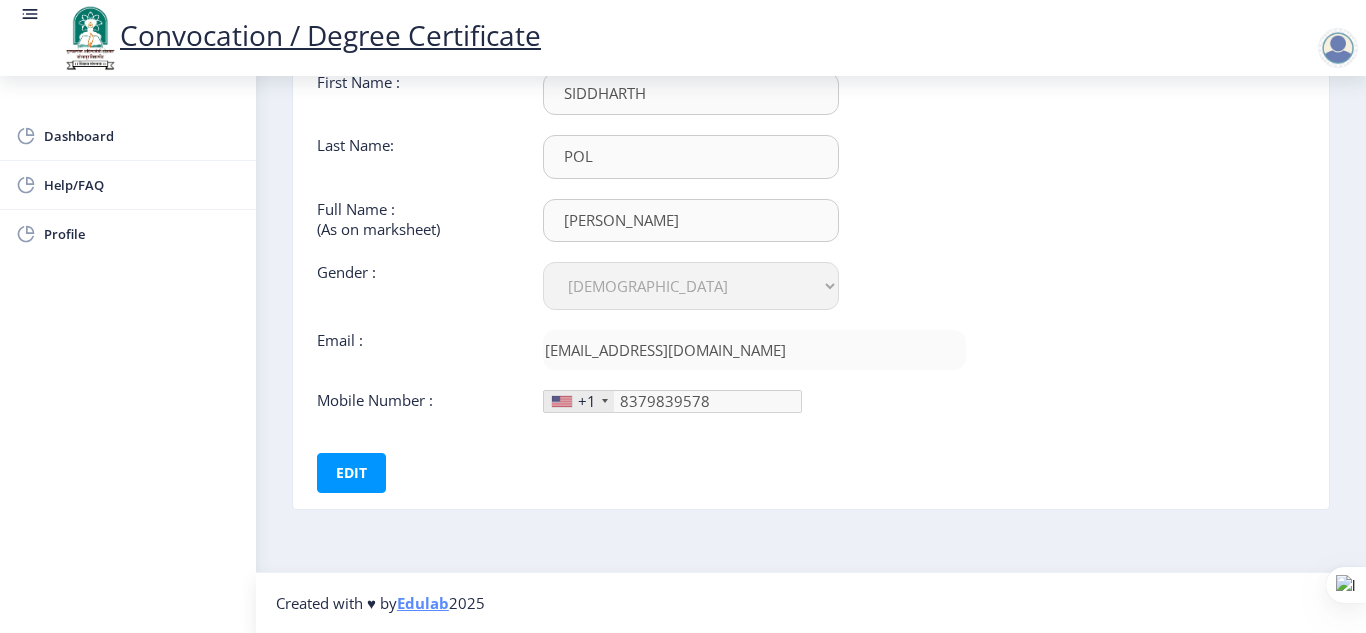 click on "+1" 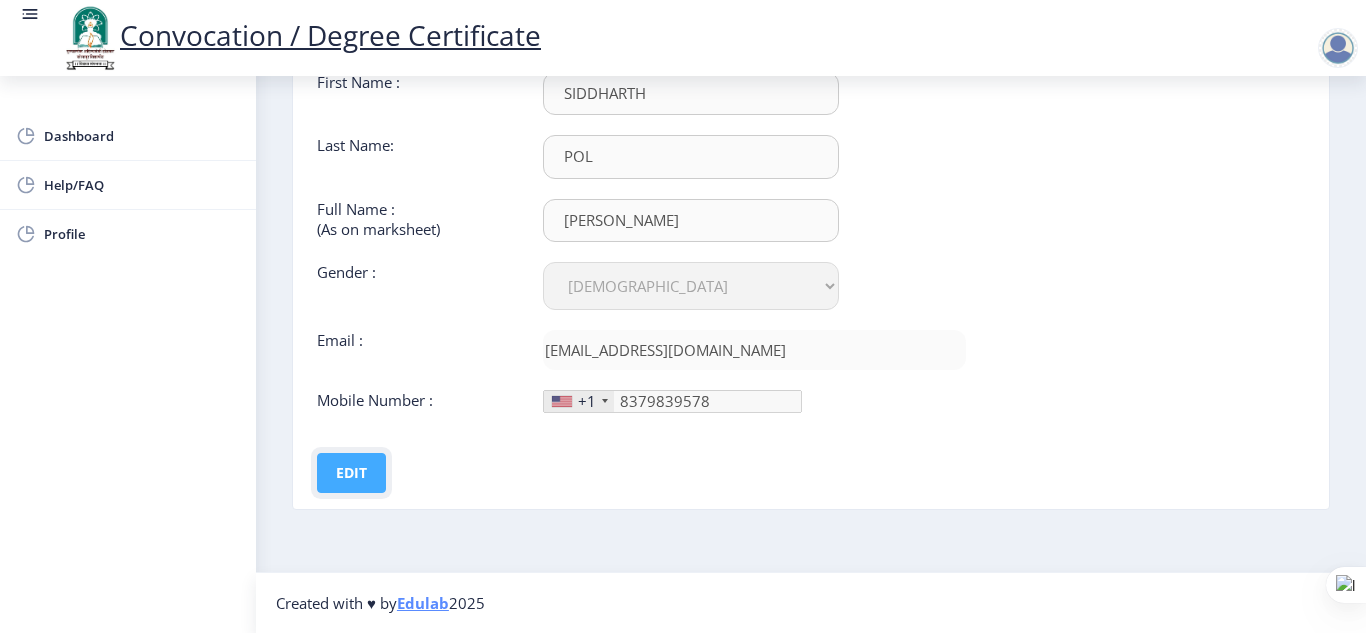 click on "Edit" 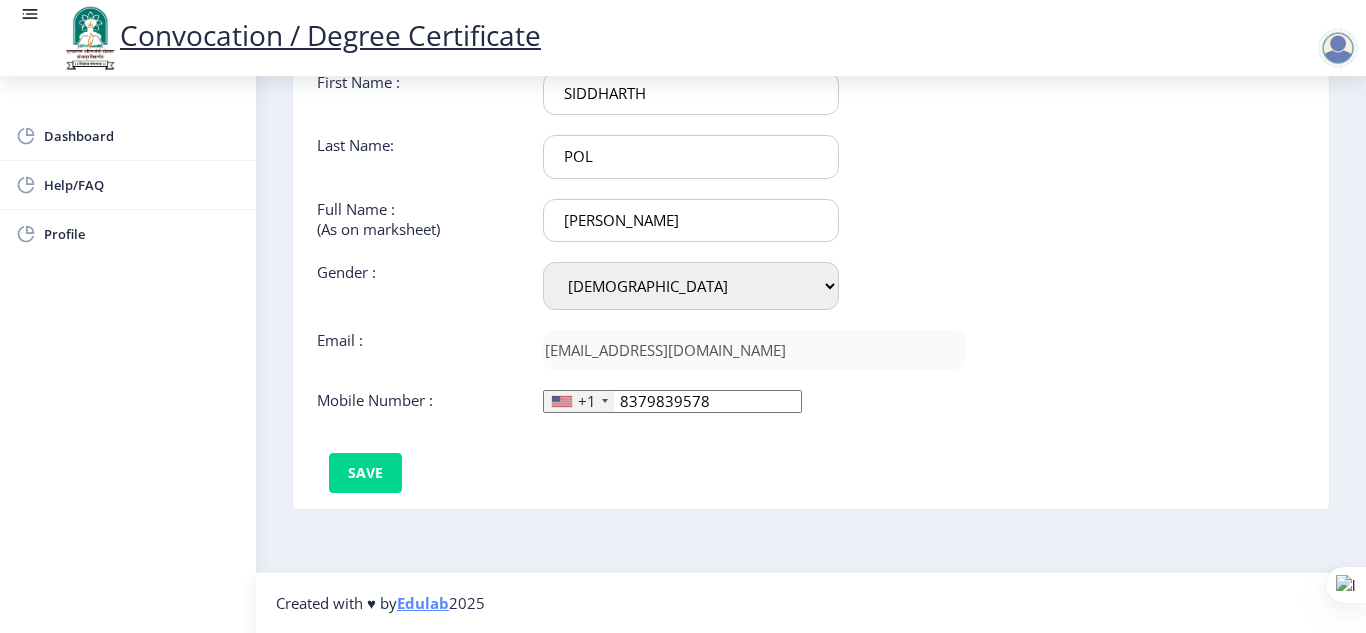 click on "+1" 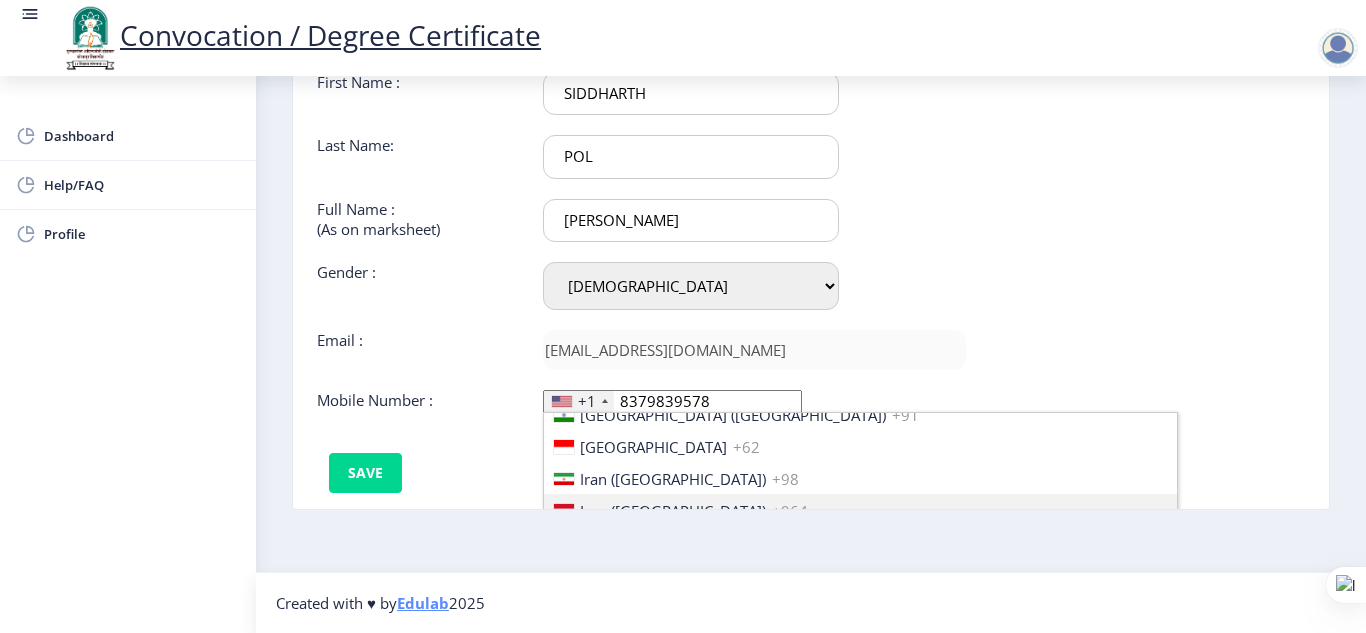 scroll, scrollTop: 3149, scrollLeft: 0, axis: vertical 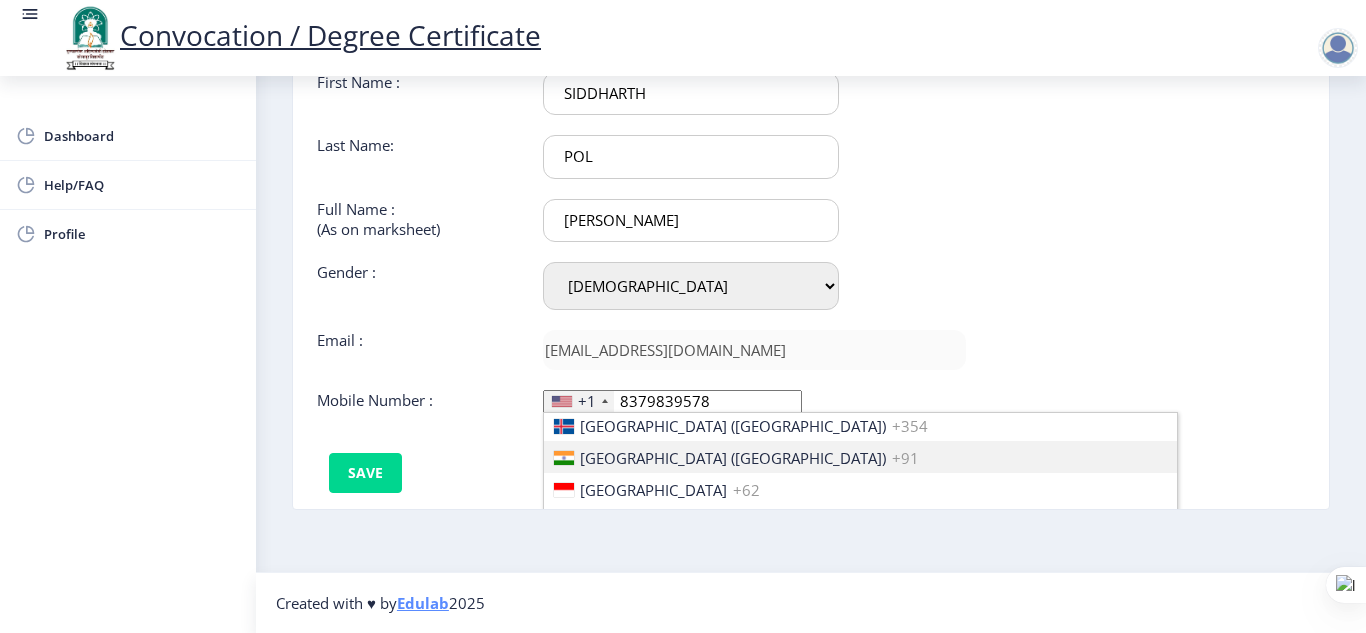 click on "[GEOGRAPHIC_DATA] ([GEOGRAPHIC_DATA])" at bounding box center [733, 458] 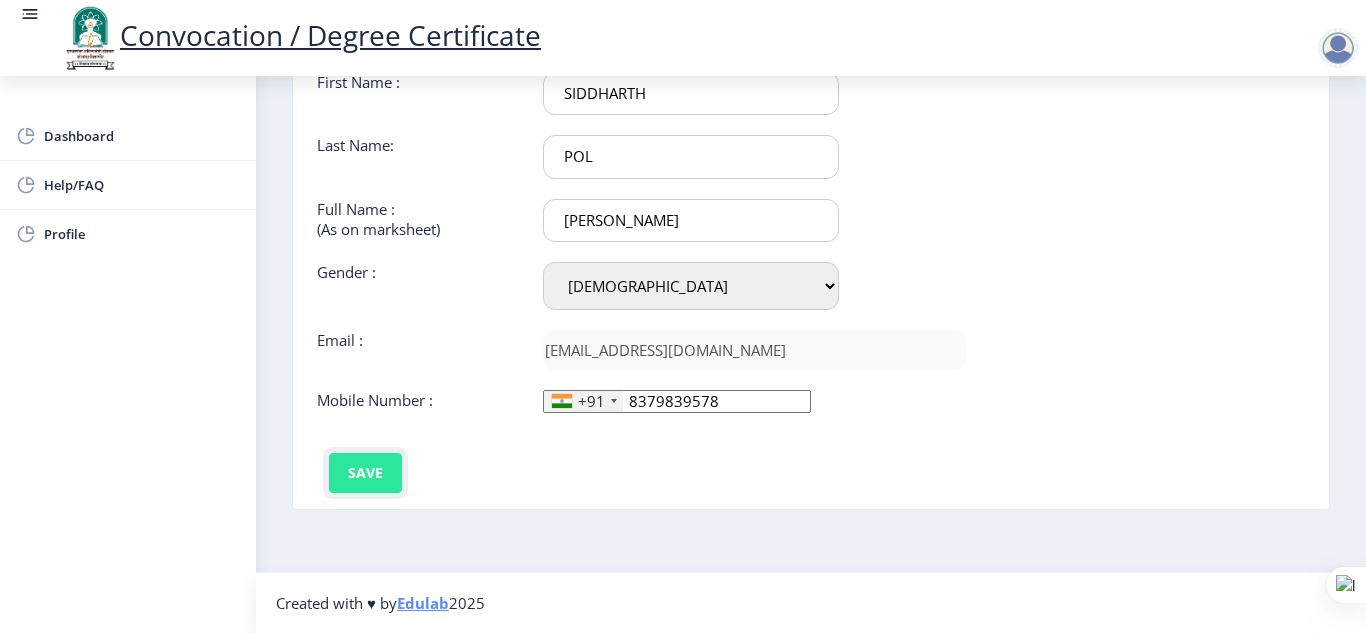 click on "Save" 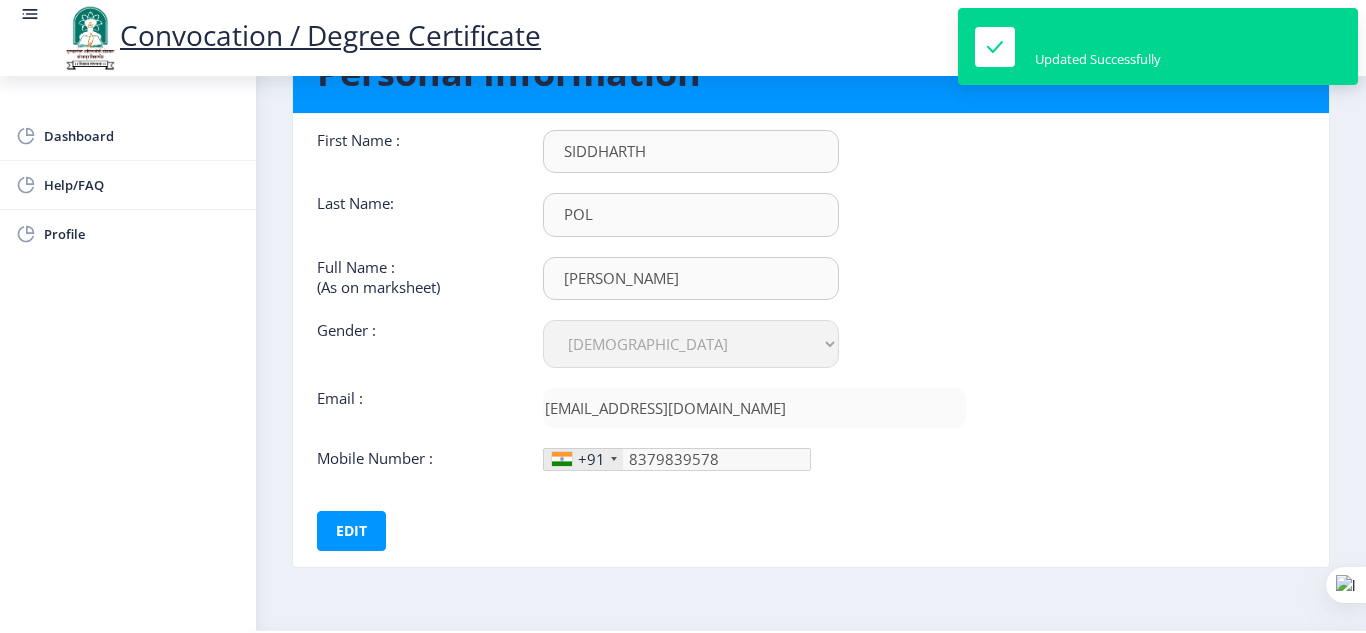 scroll, scrollTop: 0, scrollLeft: 0, axis: both 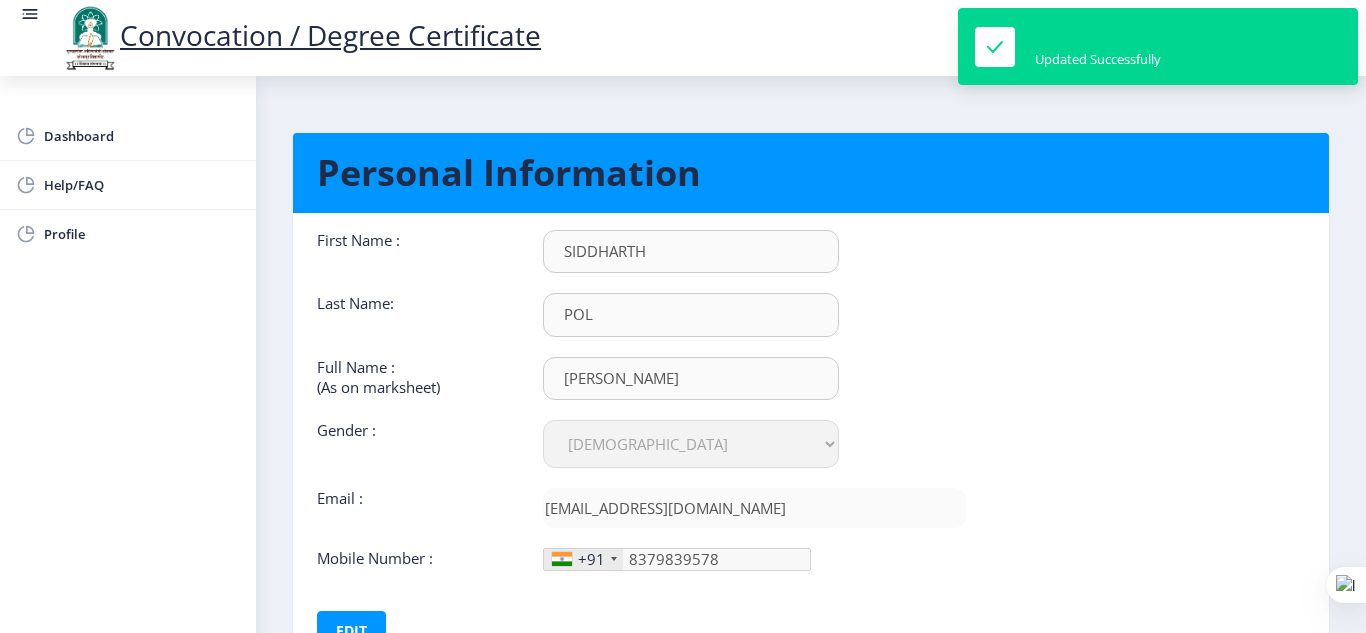 click on "First Name :  [PERSON_NAME] Last Name:  POL Full Name : (As on marksheet) POL SIDDHARTH RAJENDRA Gender : Select Gender [DEMOGRAPHIC_DATA] [DEMOGRAPHIC_DATA] Other  Email :  [EMAIL_ADDRESS][DOMAIN_NAME]  Mobile Number :  +91 [GEOGRAPHIC_DATA] +1 [GEOGRAPHIC_DATA] +44 [GEOGRAPHIC_DATA] (‫[GEOGRAPHIC_DATA]‬‎) +93 [GEOGRAPHIC_DATA] ([GEOGRAPHIC_DATA]) +355 [GEOGRAPHIC_DATA] (‫[GEOGRAPHIC_DATA]‬‎) +213 [US_STATE] +1 [GEOGRAPHIC_DATA] +376 [GEOGRAPHIC_DATA] +244 [GEOGRAPHIC_DATA] +1 [GEOGRAPHIC_DATA] +1 [GEOGRAPHIC_DATA] +54 [GEOGRAPHIC_DATA] ([GEOGRAPHIC_DATA]) +374 [GEOGRAPHIC_DATA] +297 [GEOGRAPHIC_DATA] +61 [GEOGRAPHIC_DATA] ([GEOGRAPHIC_DATA]) +43 [GEOGRAPHIC_DATA] ([GEOGRAPHIC_DATA]) +994 [GEOGRAPHIC_DATA] +1 [GEOGRAPHIC_DATA] ([GEOGRAPHIC_DATA][GEOGRAPHIC_DATA]‬‎) +973 [GEOGRAPHIC_DATA] ([GEOGRAPHIC_DATA]) +880 [GEOGRAPHIC_DATA] +1 [GEOGRAPHIC_DATA] ([GEOGRAPHIC_DATA]) +375 [GEOGRAPHIC_DATA] ([GEOGRAPHIC_DATA]) +32 [GEOGRAPHIC_DATA] +501 [GEOGRAPHIC_DATA] ([GEOGRAPHIC_DATA]) +229 [GEOGRAPHIC_DATA] +1 [GEOGRAPHIC_DATA] (འབྲུག) +975 [GEOGRAPHIC_DATA] +591 [GEOGRAPHIC_DATA] ([GEOGRAPHIC_DATA]) +387 [GEOGRAPHIC_DATA] +267 [GEOGRAPHIC_DATA] ([GEOGRAPHIC_DATA]) +55 [GEOGRAPHIC_DATA] +246 [GEOGRAPHIC_DATA] +1 [GEOGRAPHIC_DATA] +673 [GEOGRAPHIC_DATA] ([GEOGRAPHIC_DATA]) +359 [GEOGRAPHIC_DATA] +226 +257 +855" 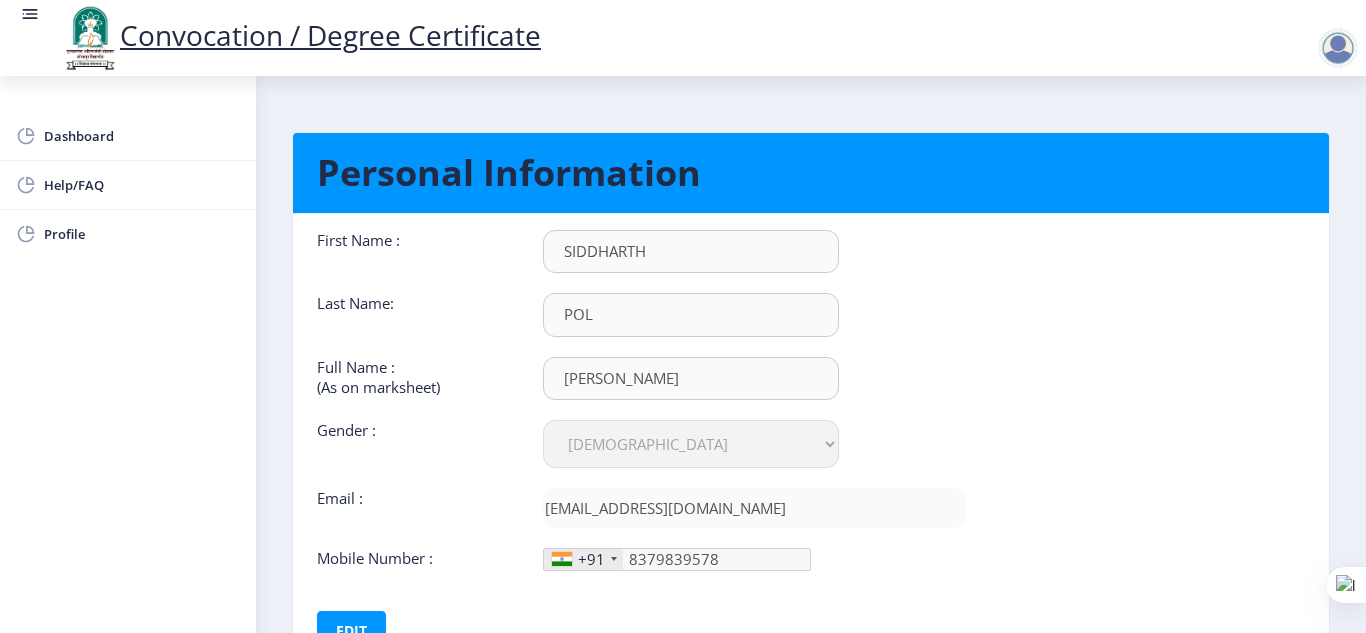 drag, startPoint x: 1315, startPoint y: 67, endPoint x: 1335, endPoint y: 65, distance: 20.09975 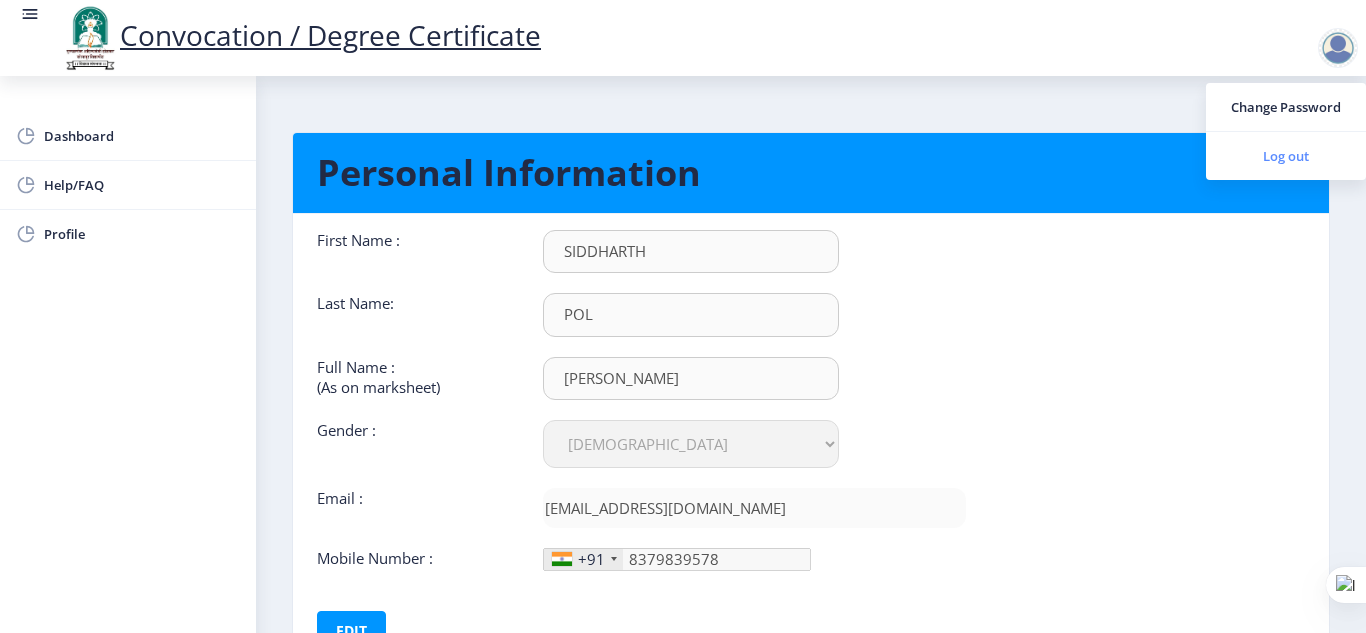 click on "Log out" at bounding box center (1286, 156) 